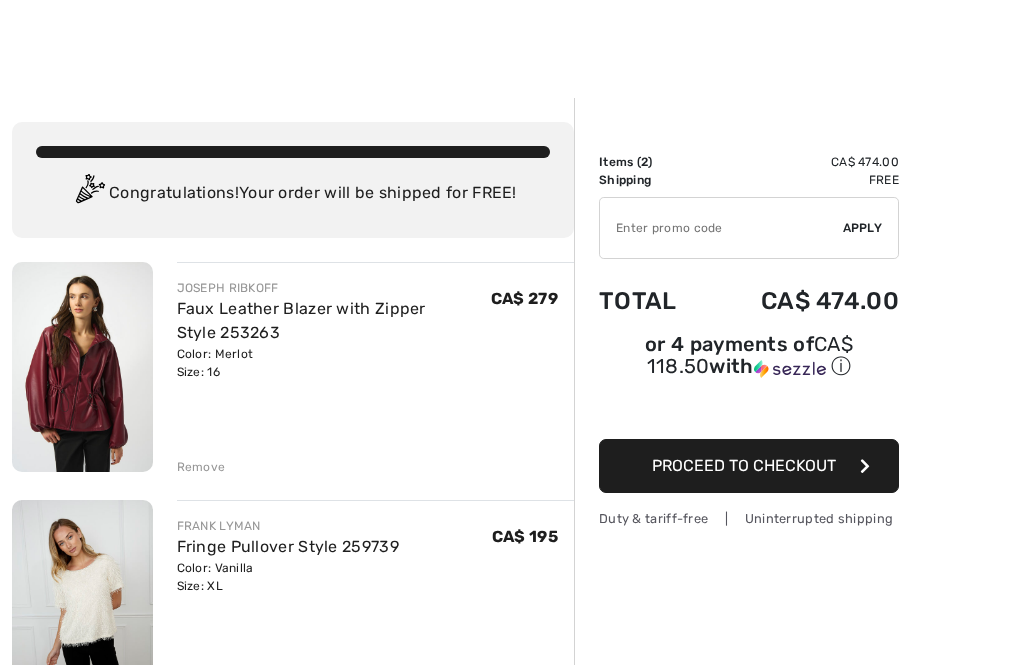 scroll, scrollTop: 179, scrollLeft: 0, axis: vertical 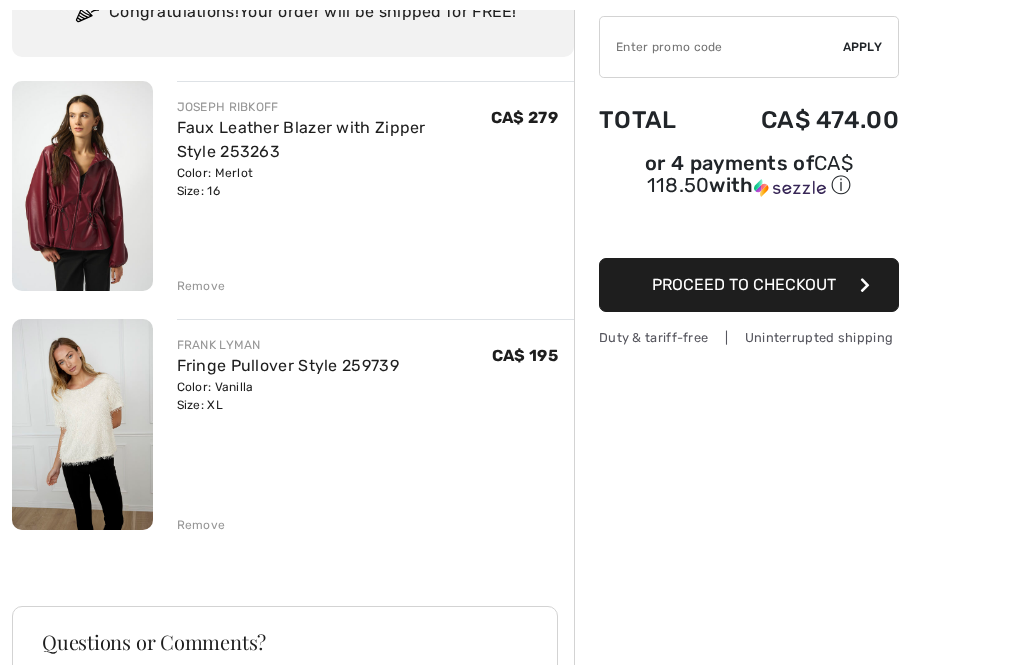 click on "Remove" at bounding box center [201, 525] 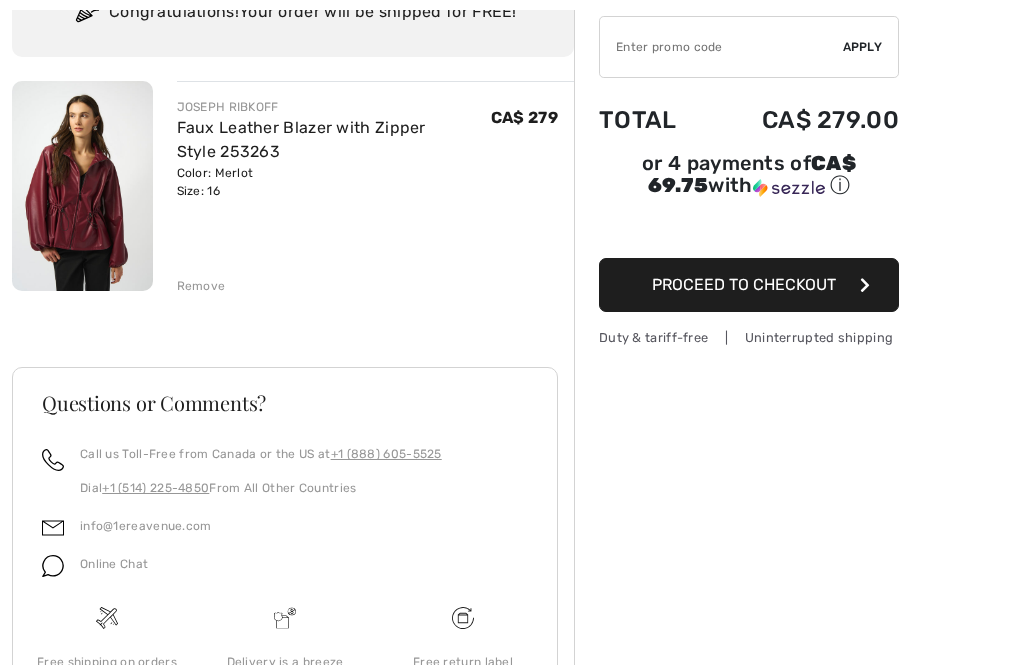 click on "Remove" at bounding box center [201, 286] 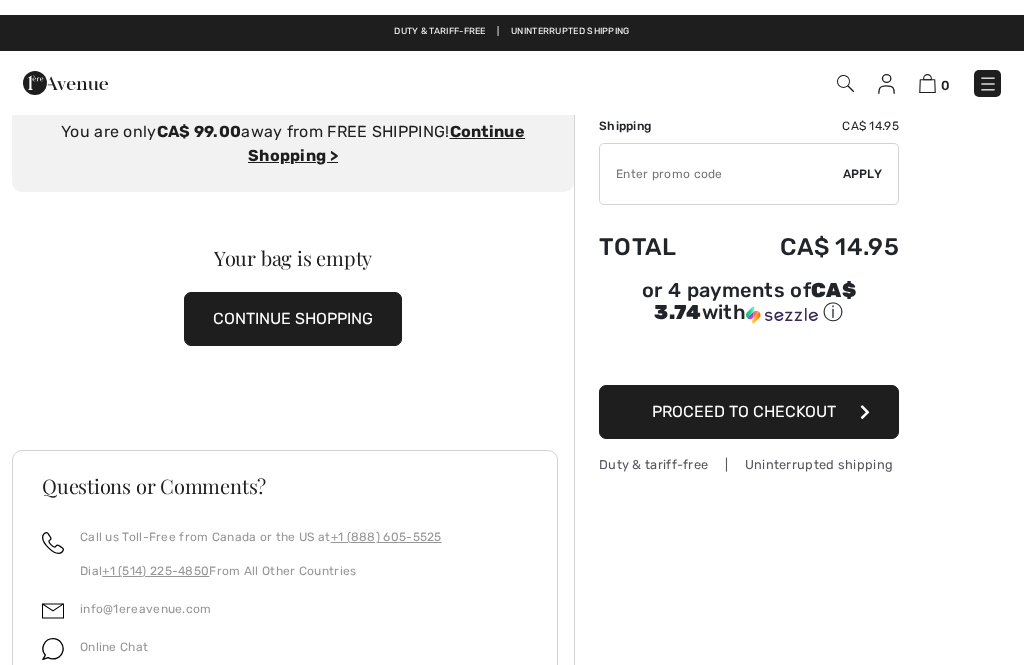 scroll, scrollTop: 0, scrollLeft: 0, axis: both 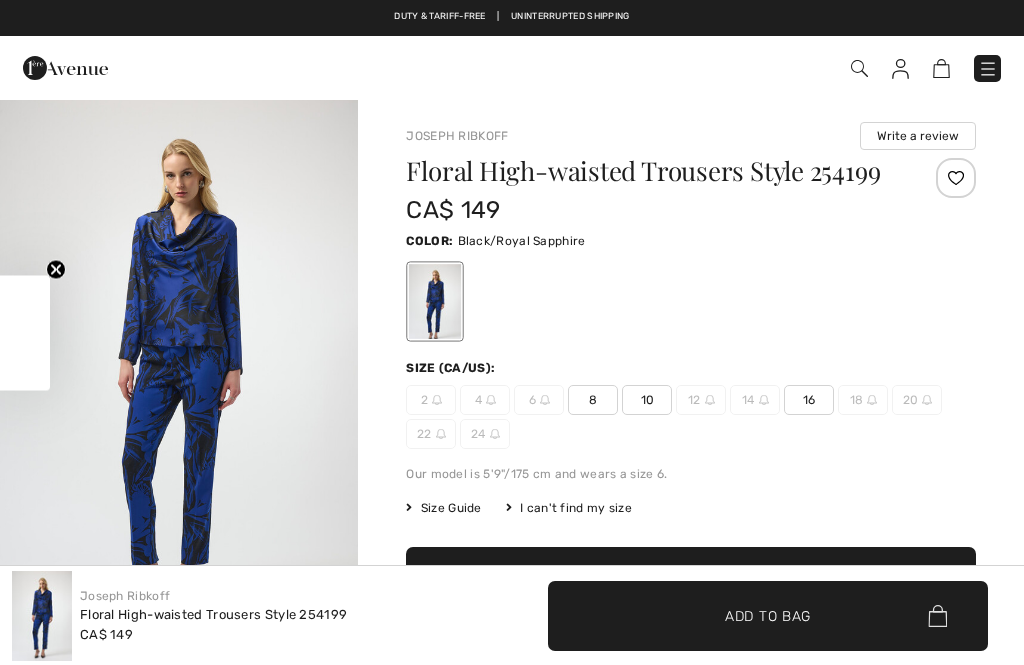 checkbox on "true" 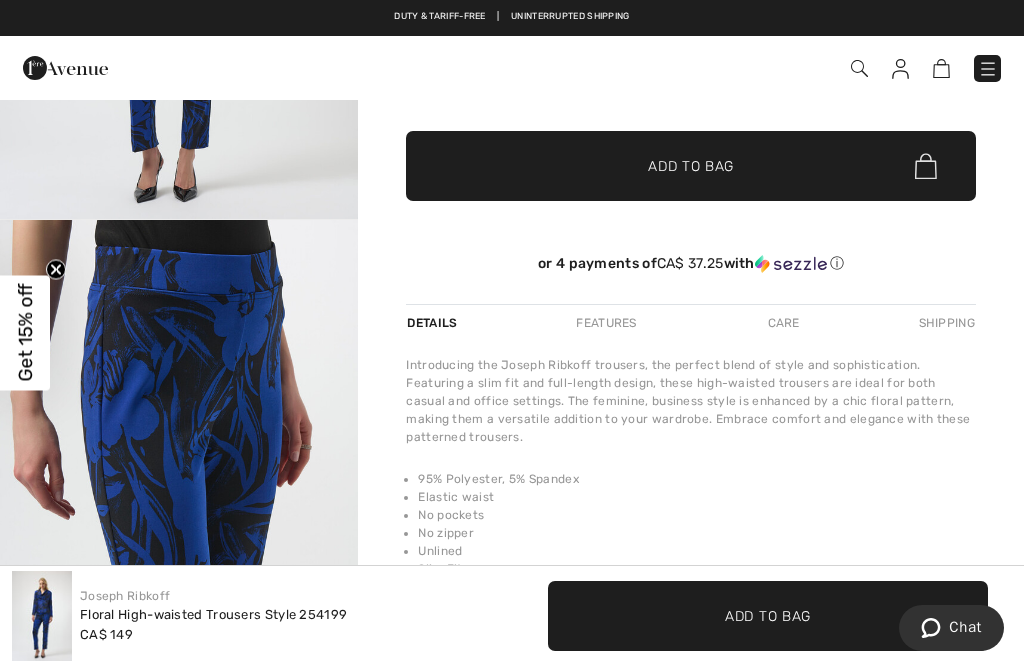 scroll, scrollTop: 416, scrollLeft: 0, axis: vertical 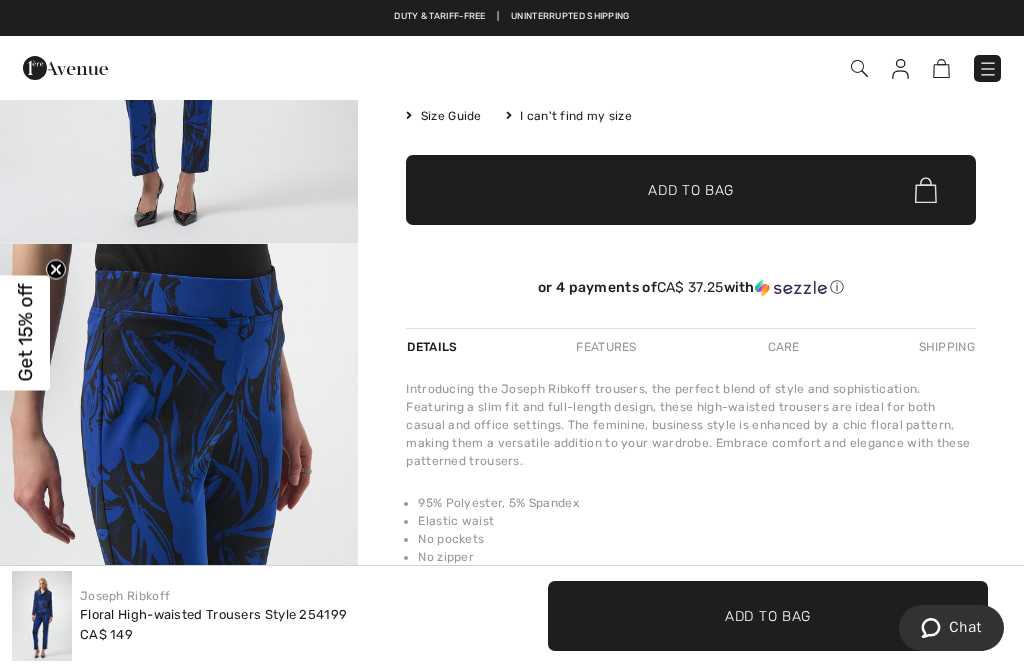 click on "No pockets" at bounding box center (697, 539) 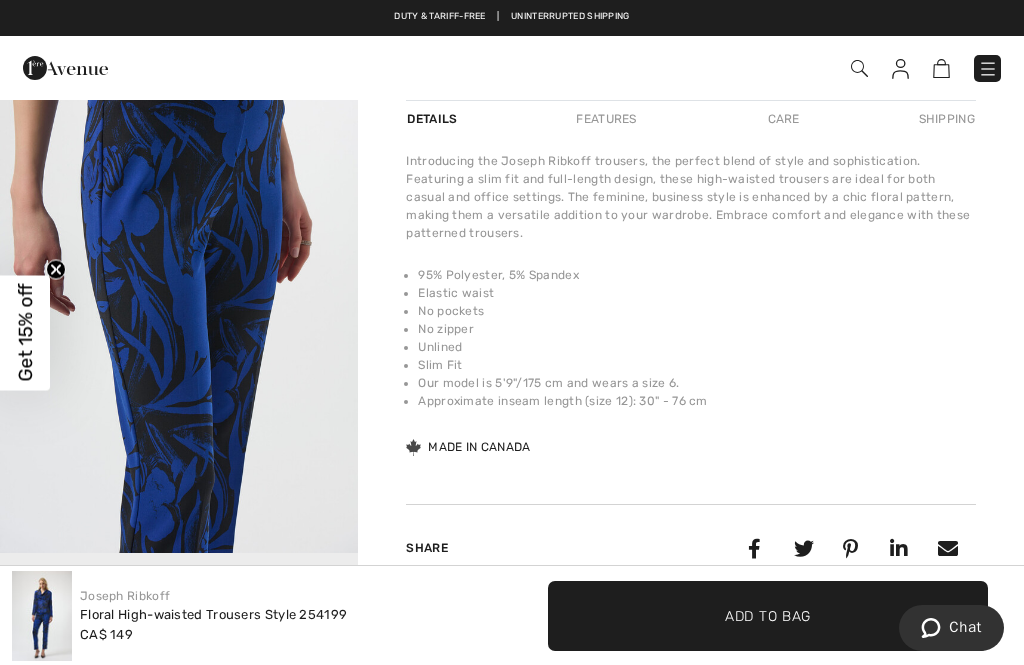 scroll, scrollTop: 1183, scrollLeft: 0, axis: vertical 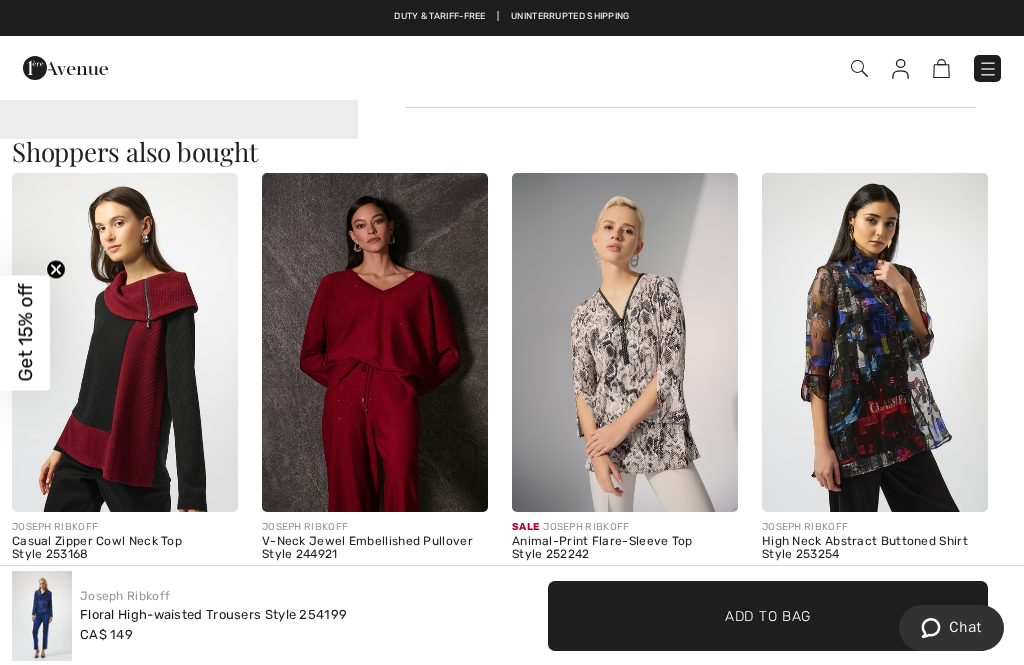 click on "Duty & tariff-free      |     Uninterrupted shipping" at bounding box center (511, 16) 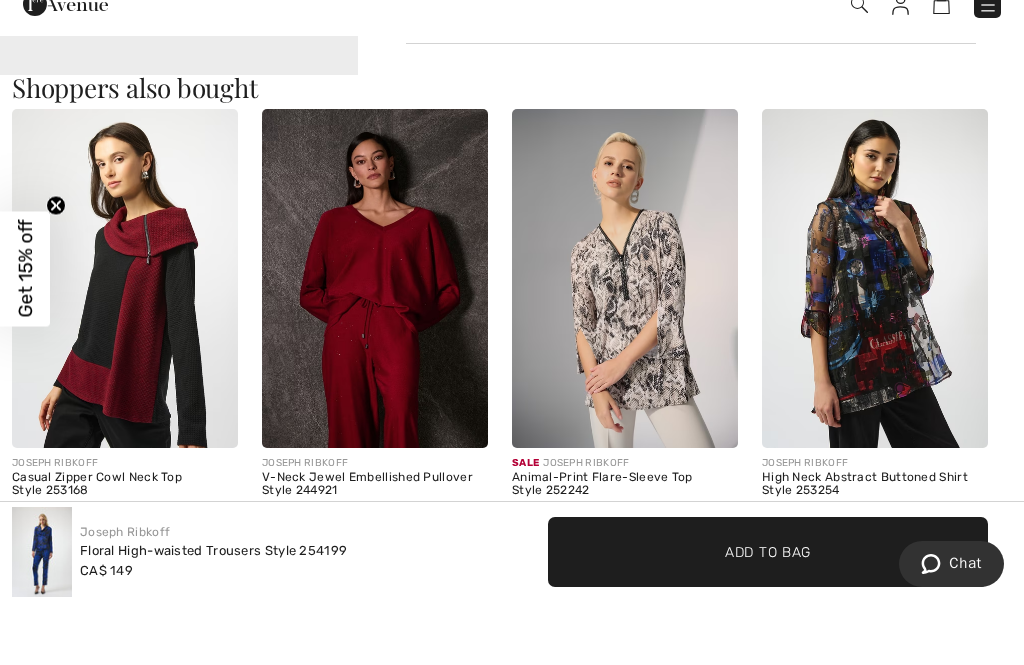 scroll, scrollTop: 1247, scrollLeft: 0, axis: vertical 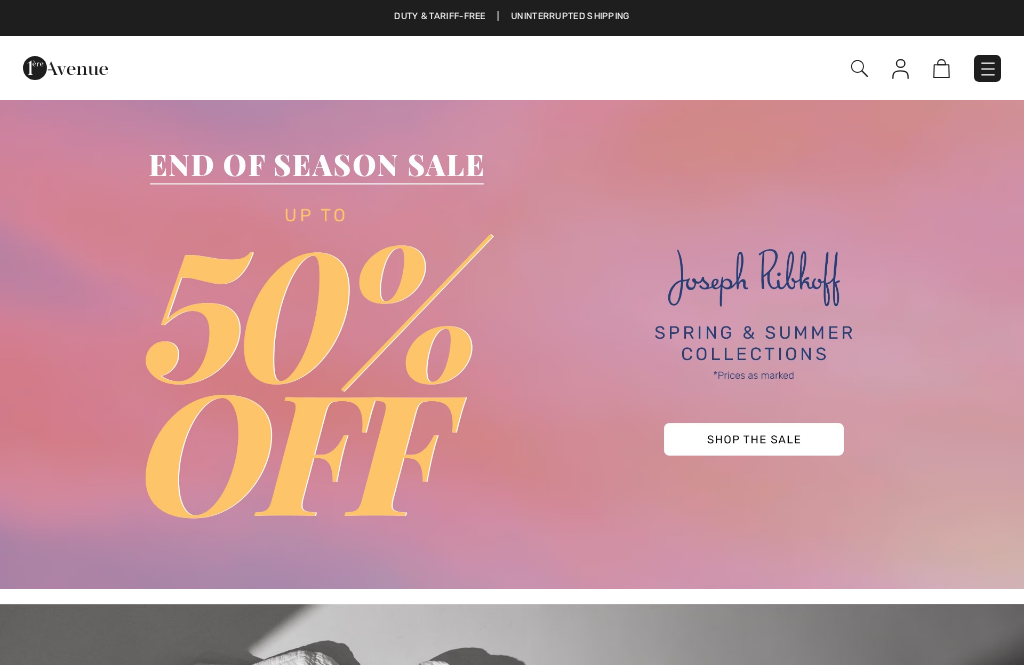 checkbox on "true" 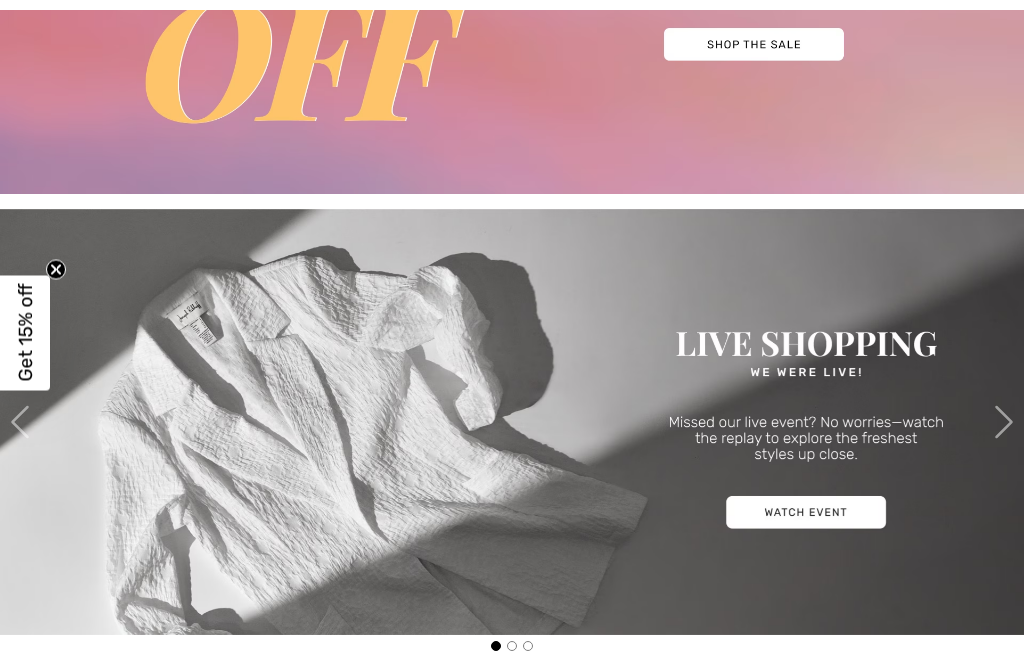 scroll, scrollTop: 0, scrollLeft: 0, axis: both 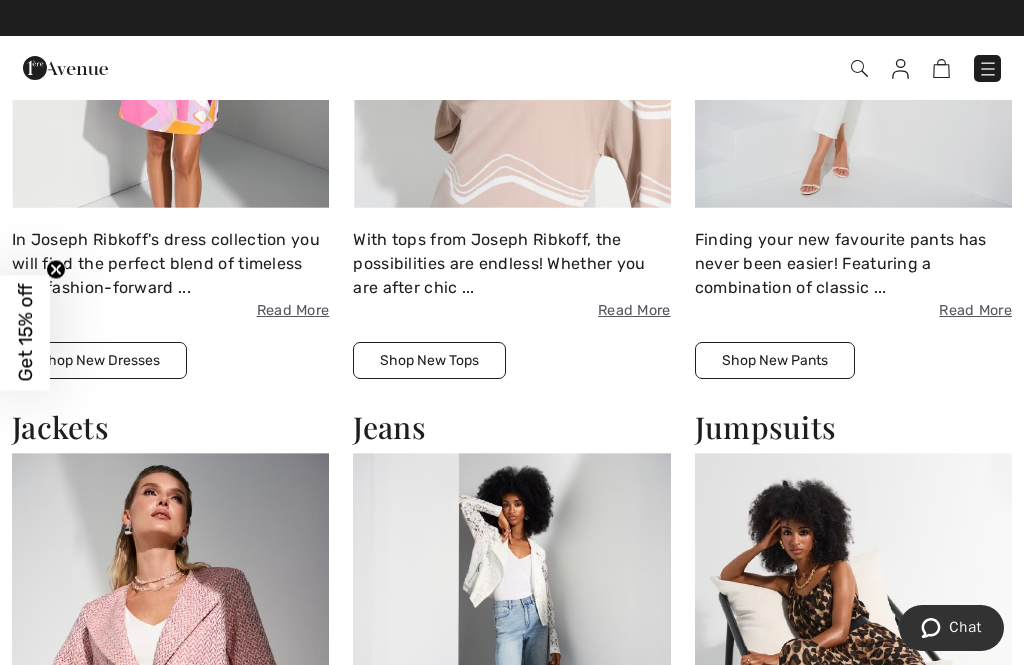 click at bounding box center [511, 14] 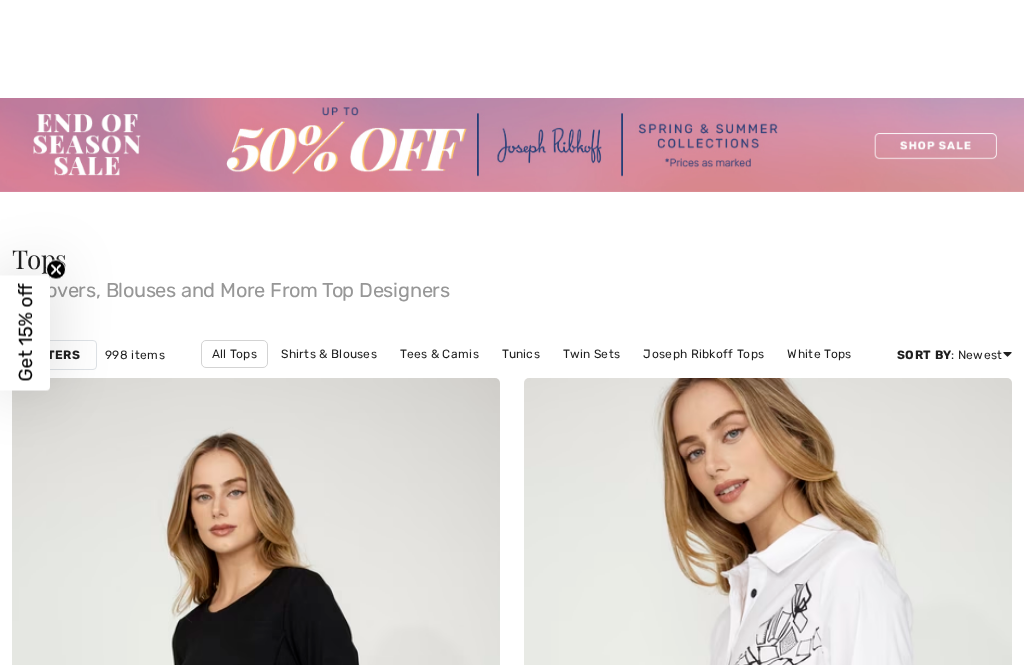 scroll, scrollTop: 872, scrollLeft: 0, axis: vertical 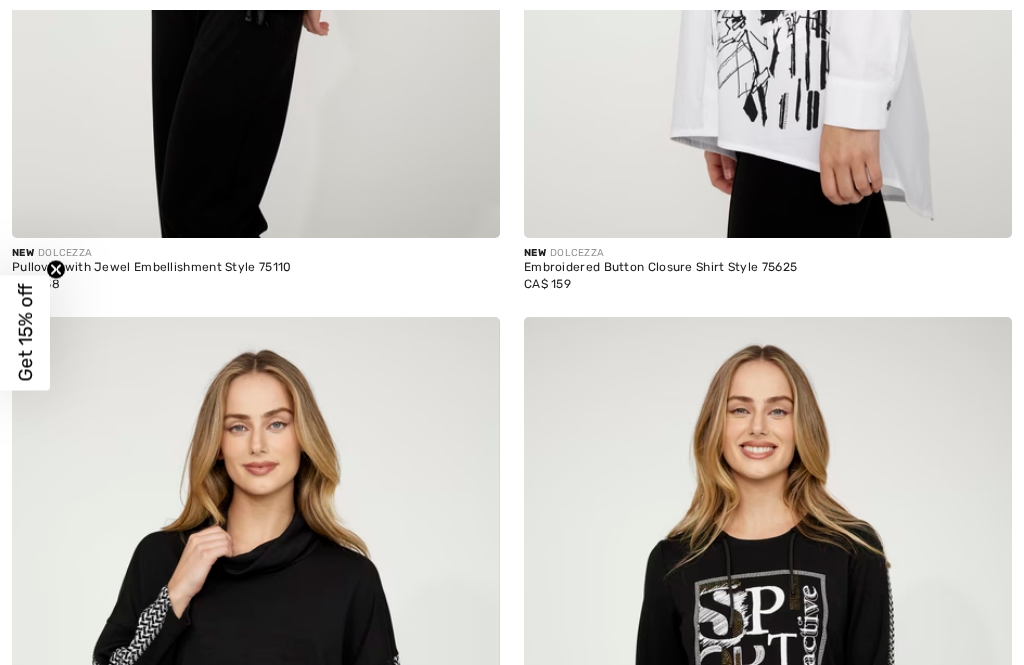 checkbox on "true" 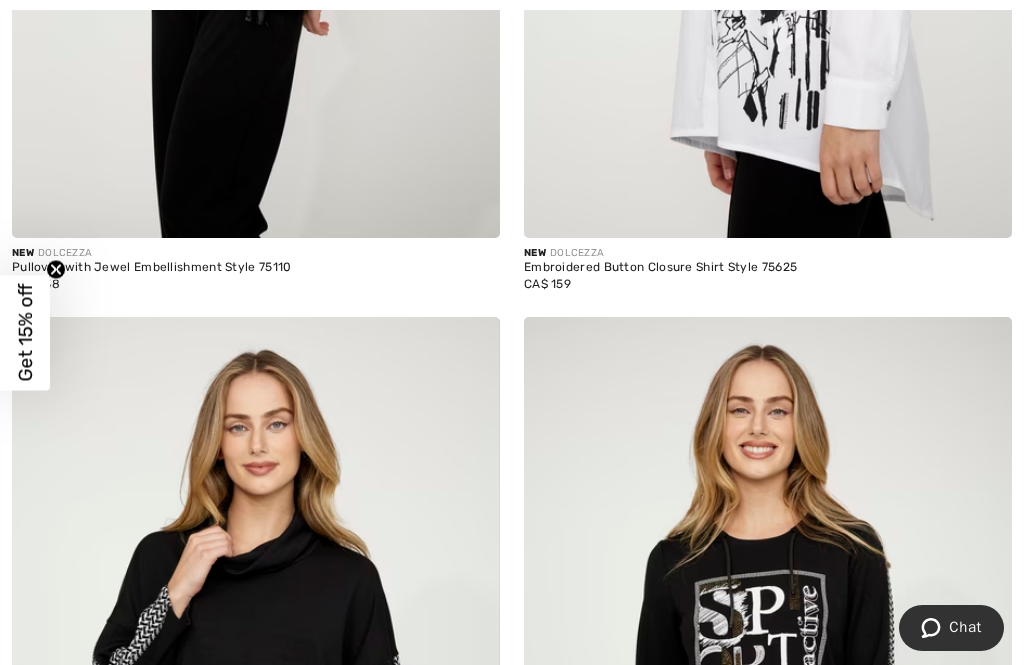 scroll, scrollTop: 0, scrollLeft: 0, axis: both 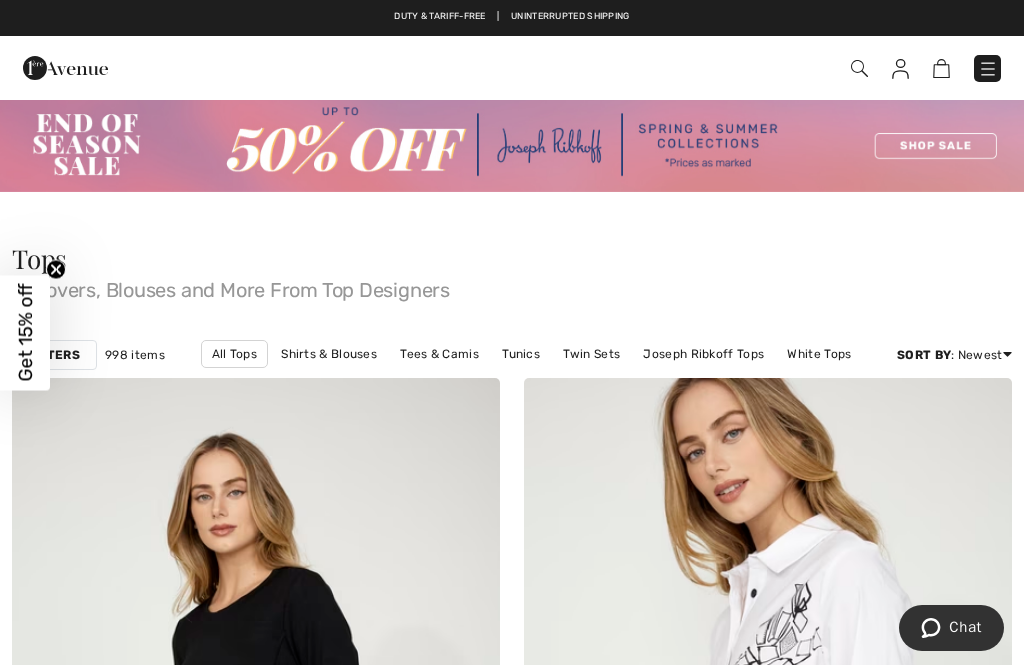 click at bounding box center (722, 68) 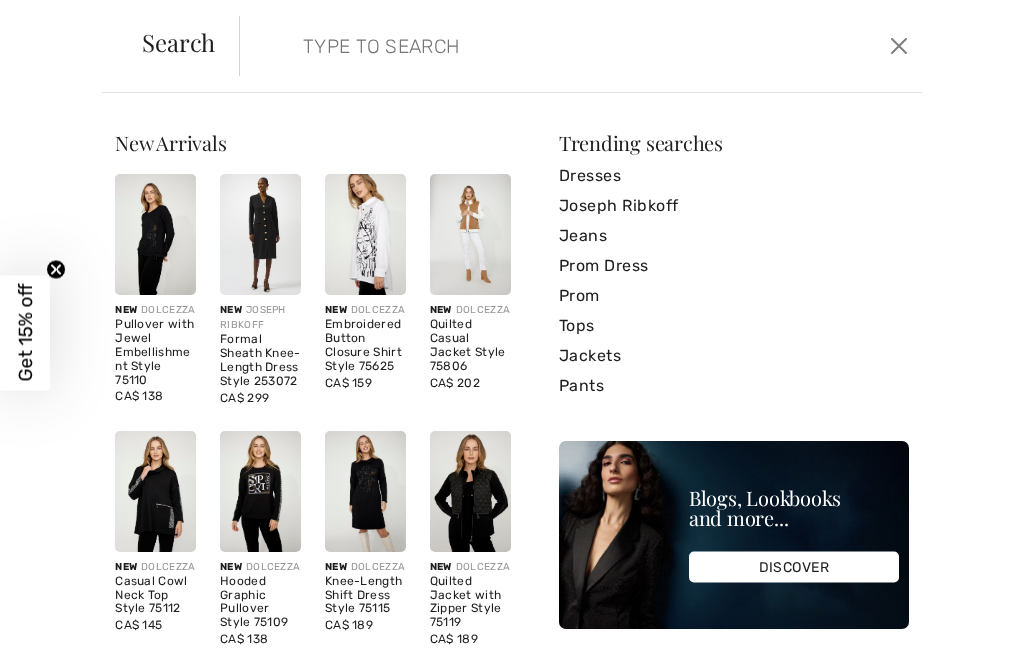 click on "Search
Clear" at bounding box center (511, 46) 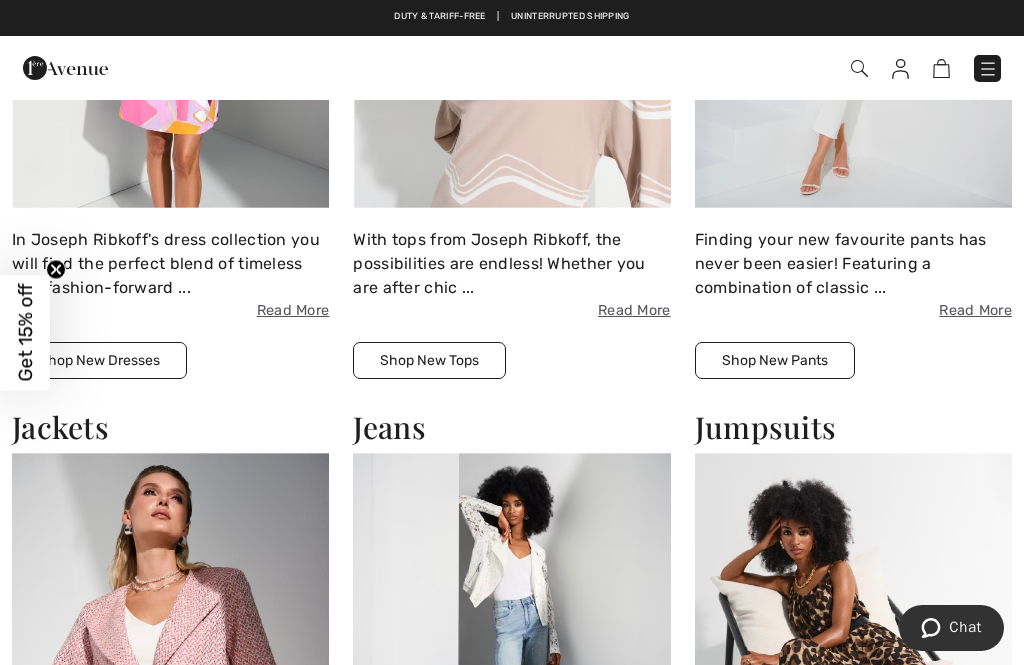 scroll, scrollTop: 1599, scrollLeft: 0, axis: vertical 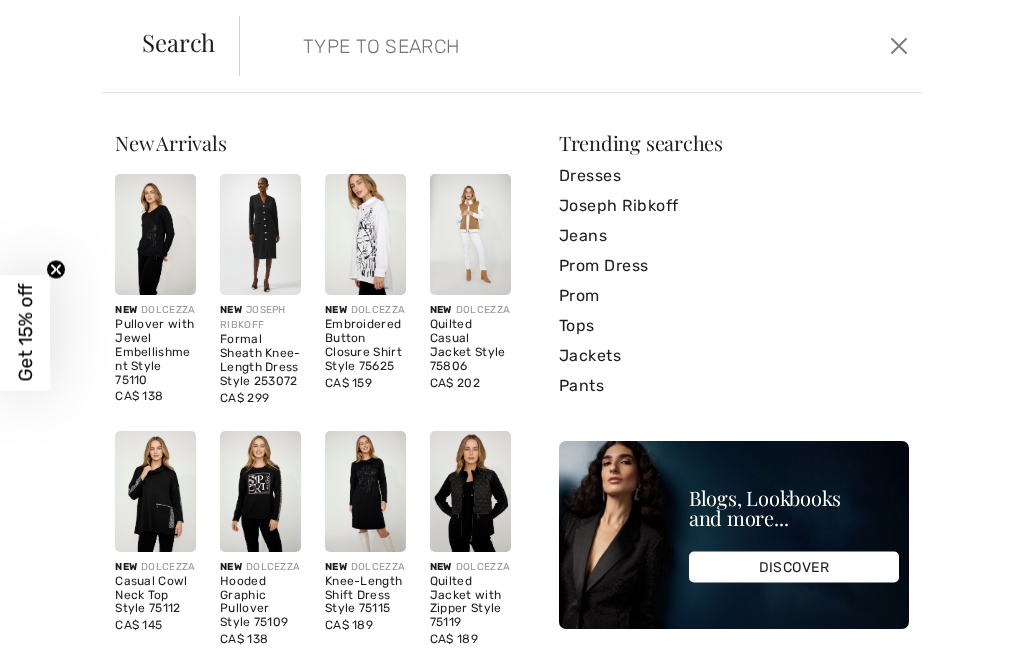 click at bounding box center (511, 46) 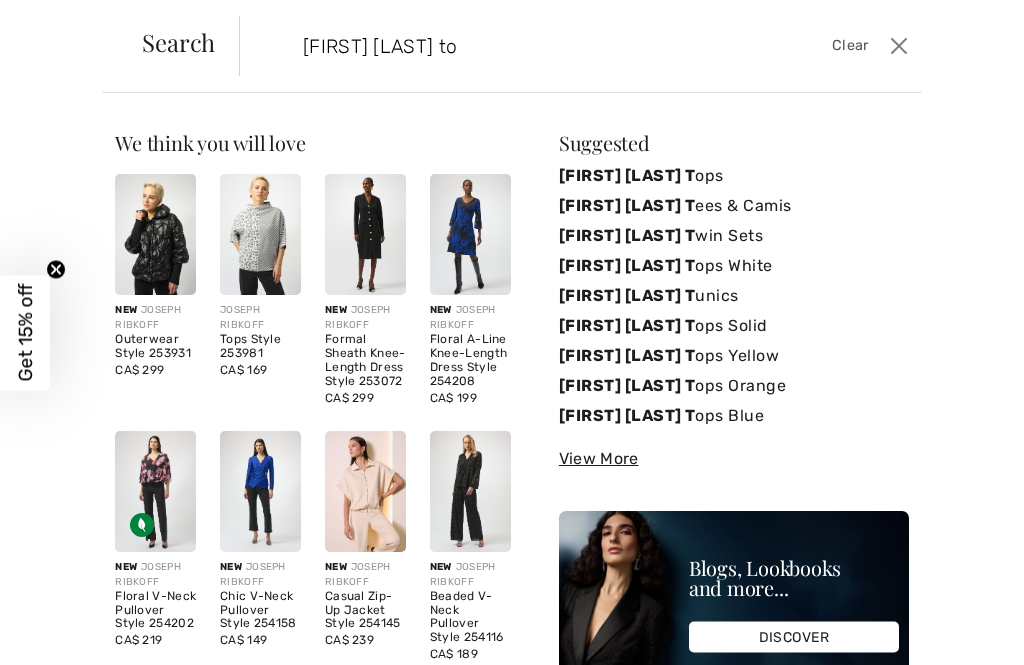 type on "[FIRST] [LAST] top" 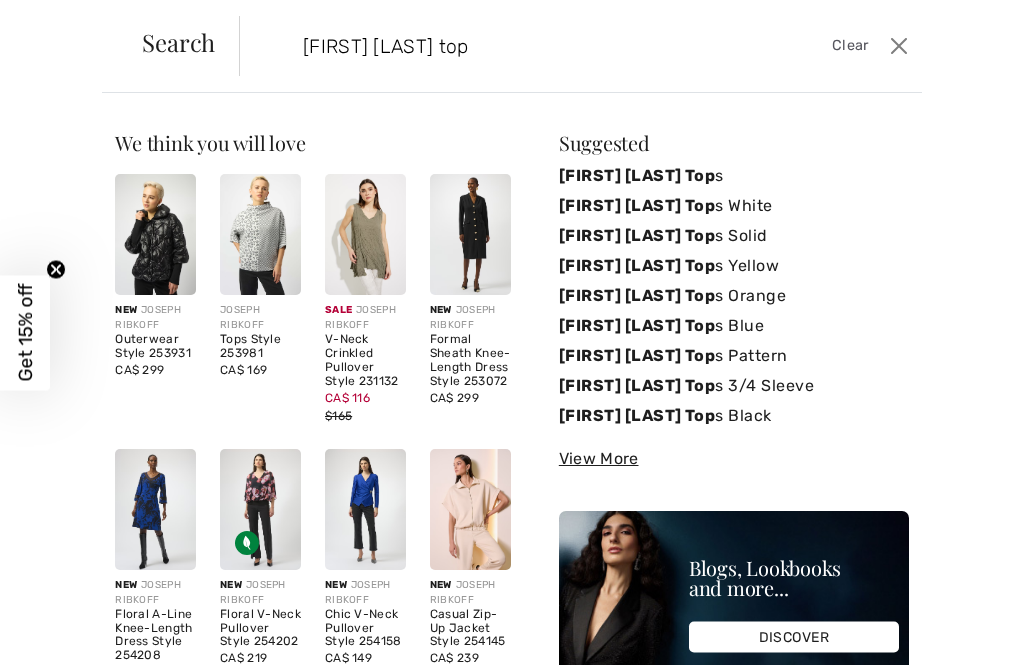 scroll, scrollTop: 0, scrollLeft: 0, axis: both 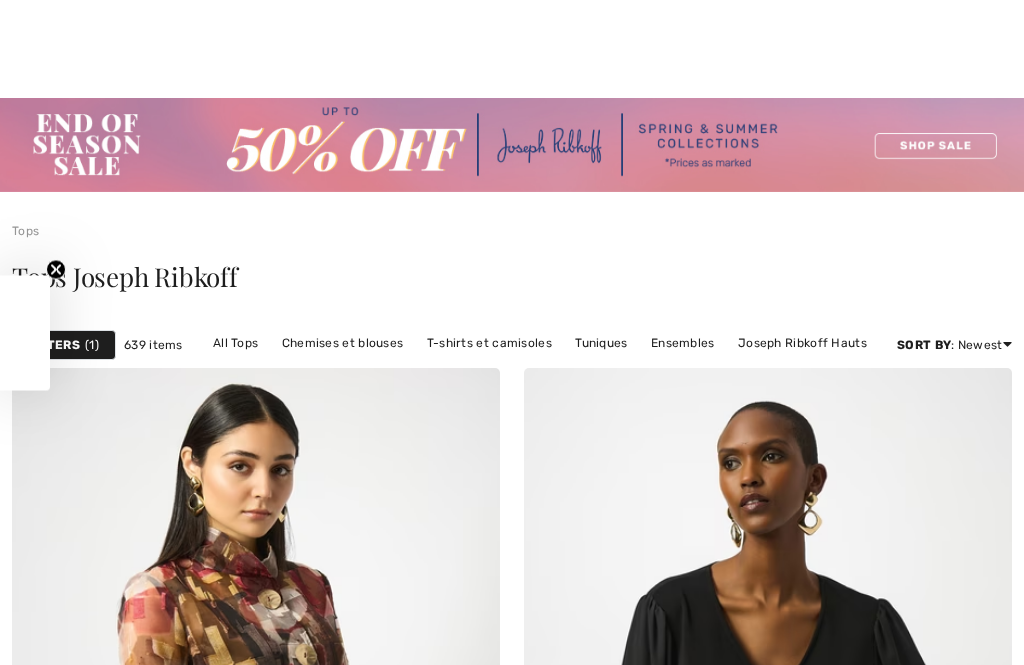 checkbox on "true" 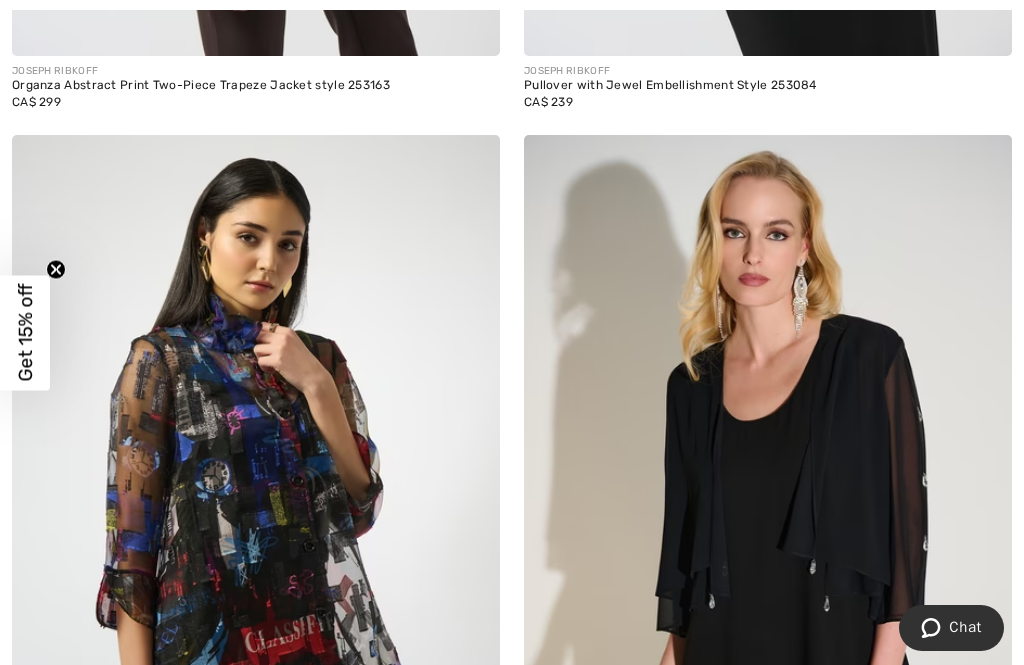 scroll, scrollTop: 0, scrollLeft: 0, axis: both 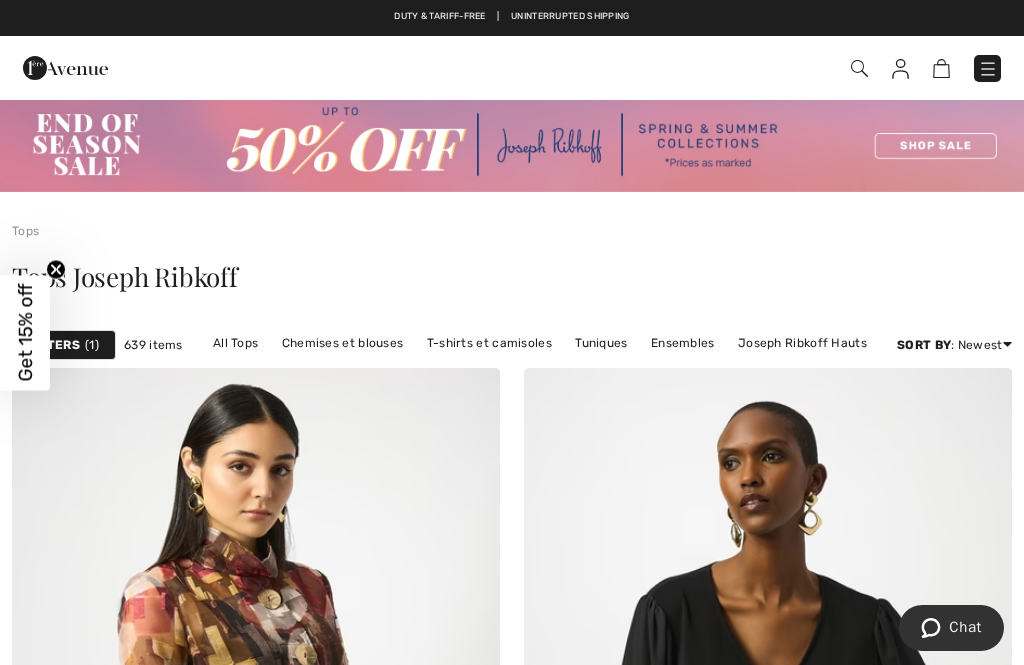 click at bounding box center [859, 68] 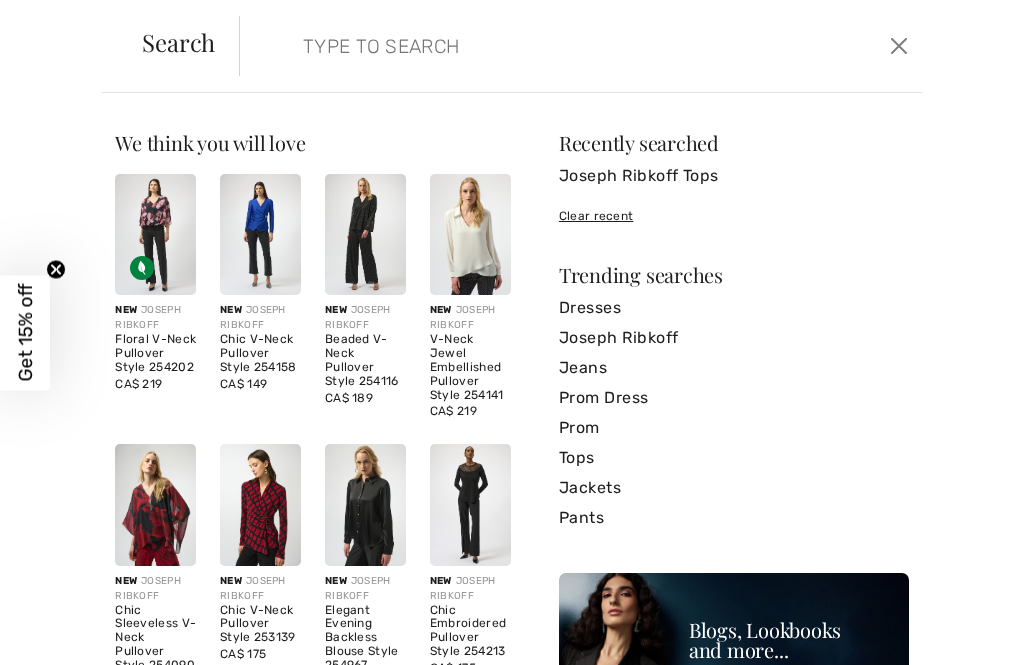 click at bounding box center [511, 46] 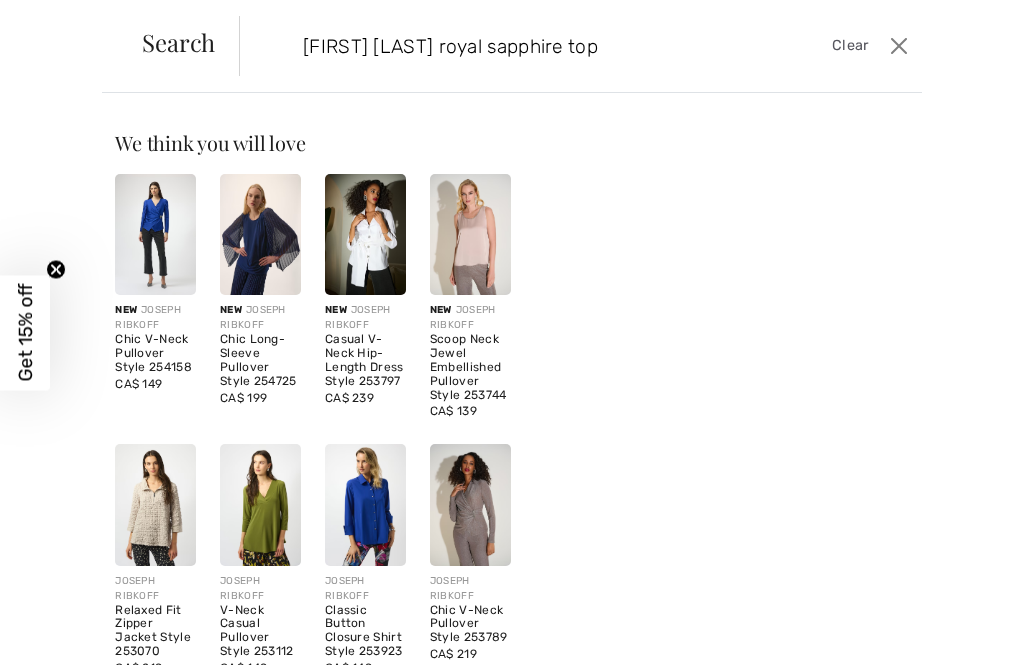 type on "Joseph Ribkoff royal sapphire top" 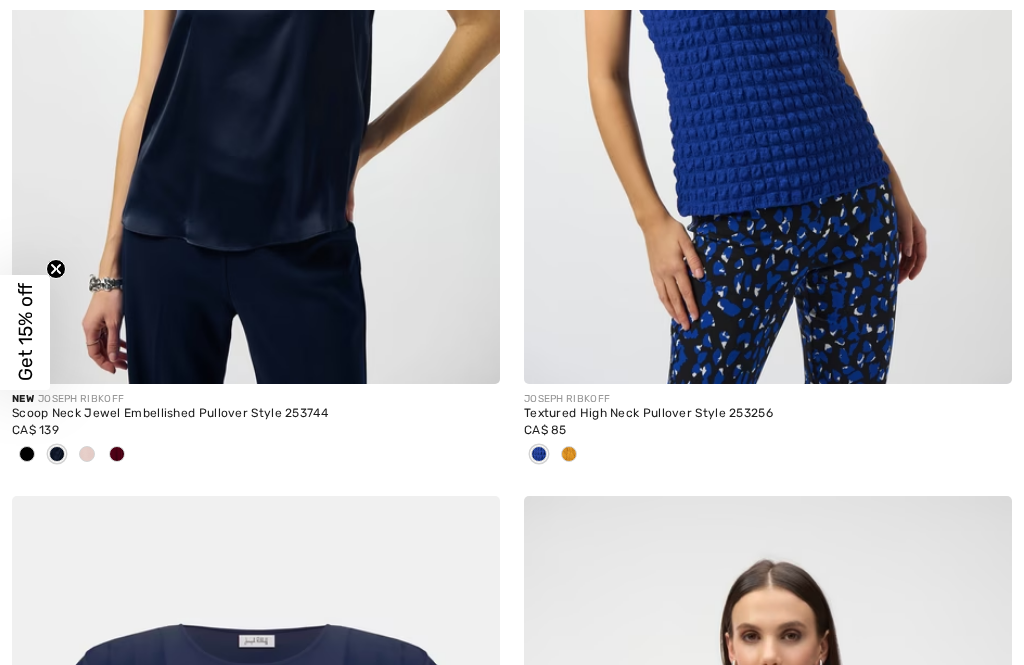 scroll, scrollTop: 742, scrollLeft: 0, axis: vertical 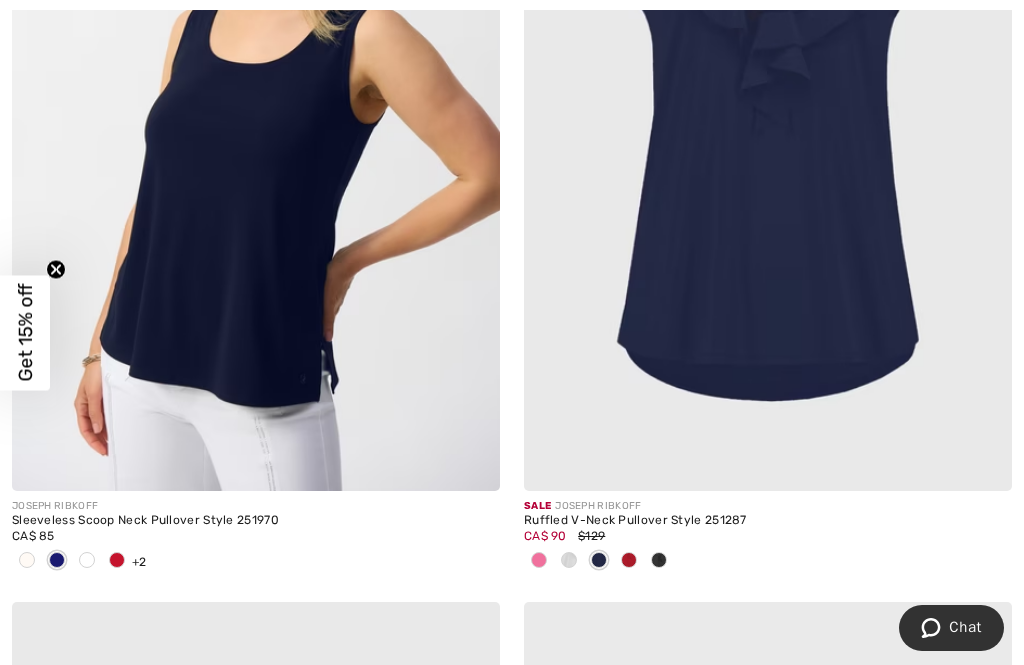 click at bounding box center [87, 560] 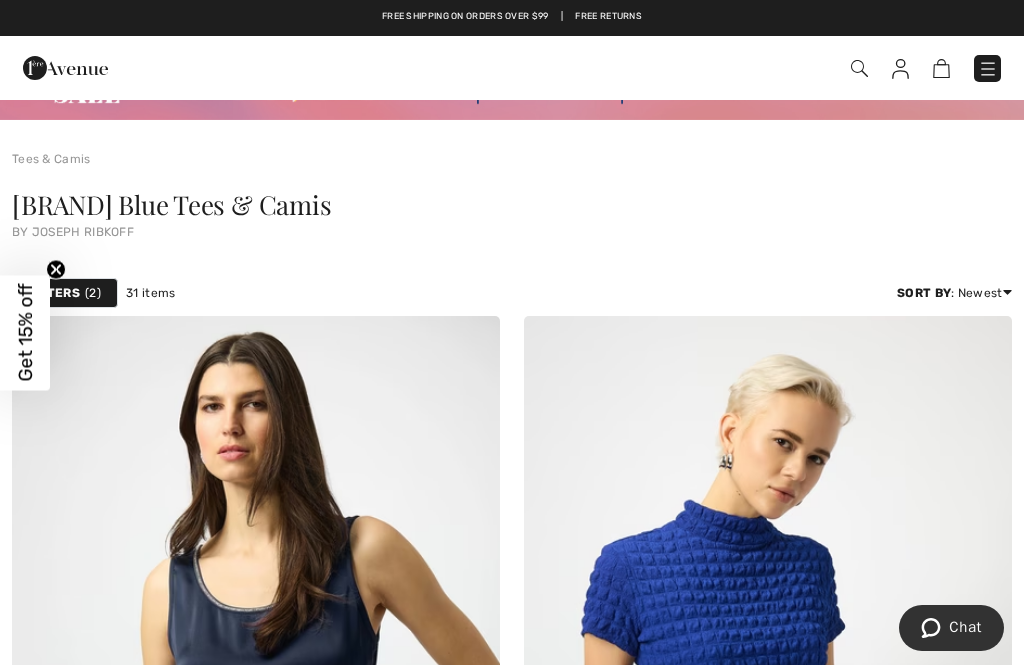 scroll, scrollTop: 0, scrollLeft: 0, axis: both 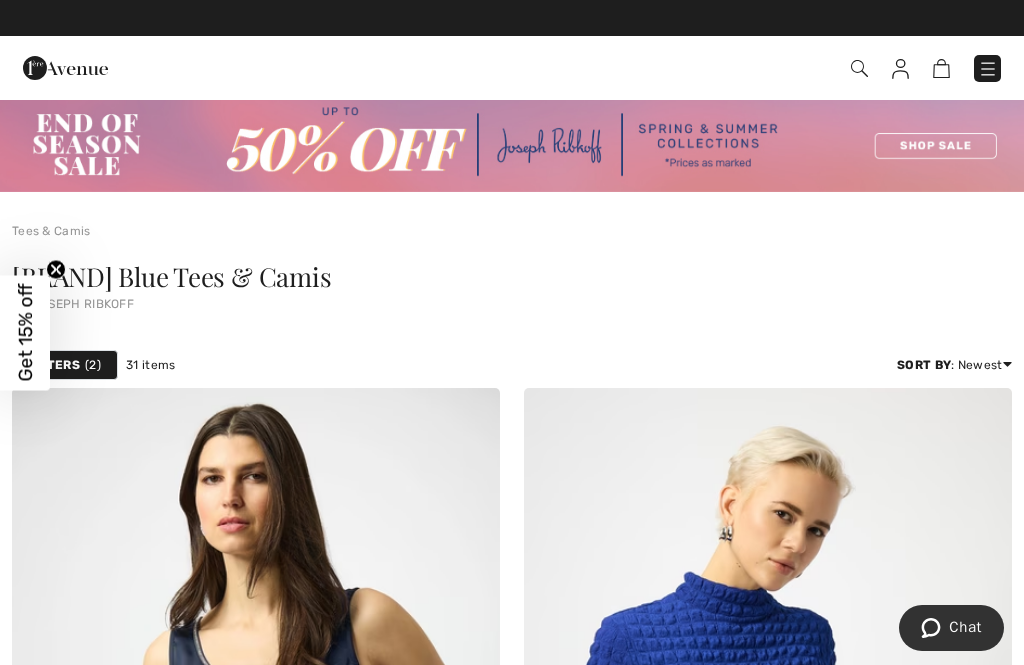 click at bounding box center (859, 68) 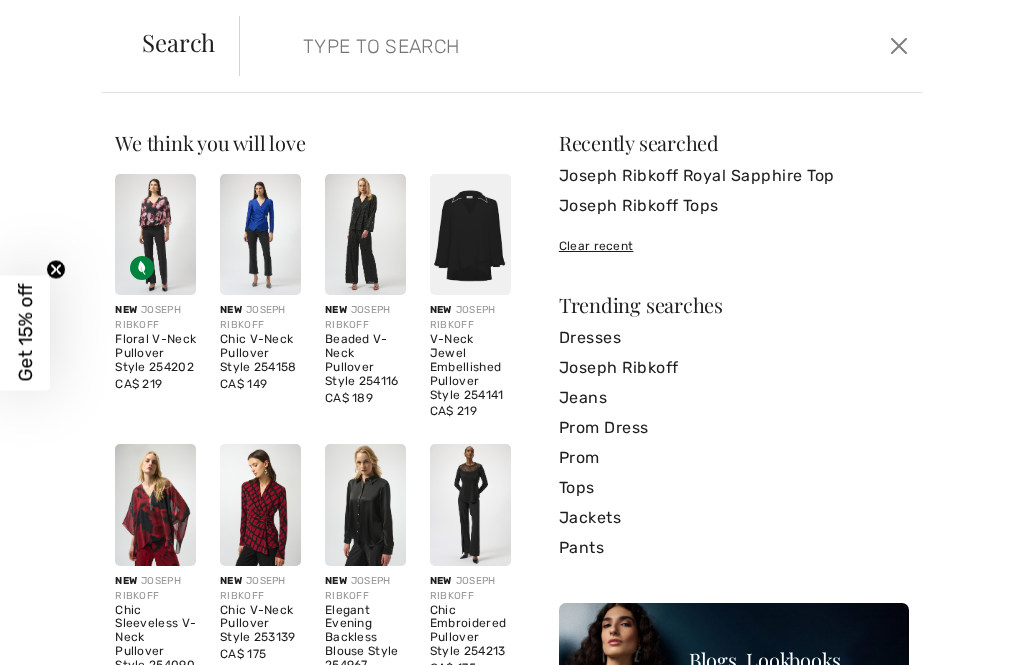 click at bounding box center (511, 46) 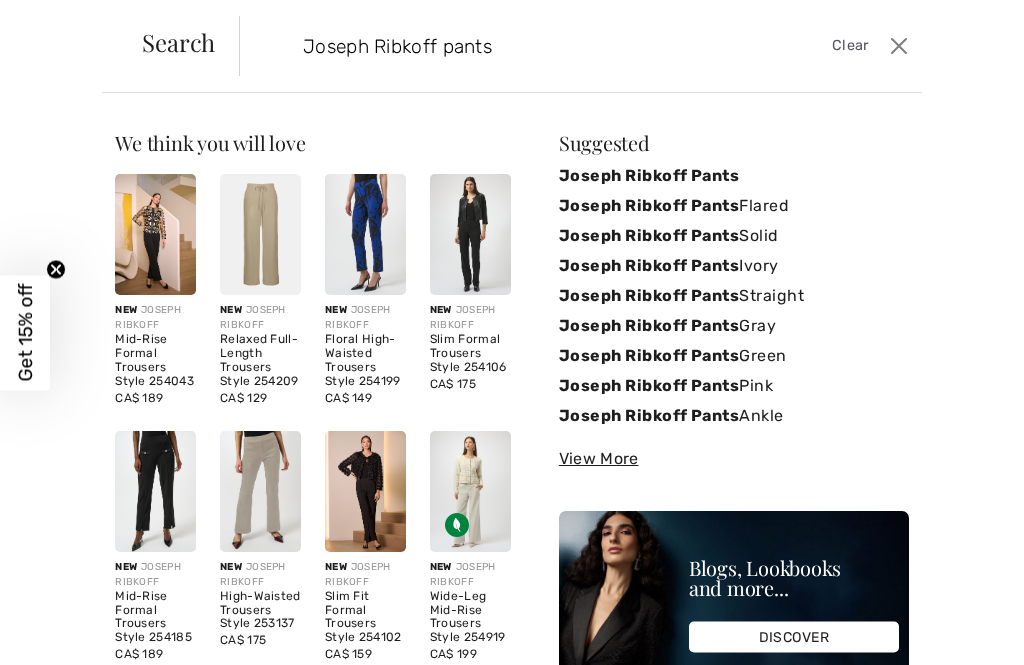 type on "Joseph Ribkoff pants" 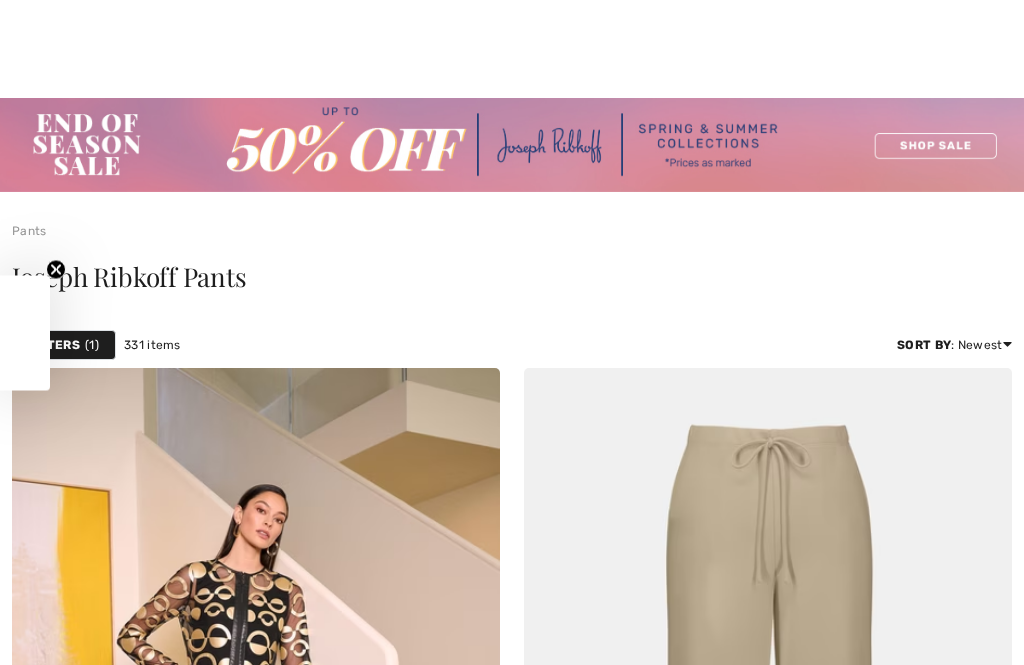 checkbox on "true" 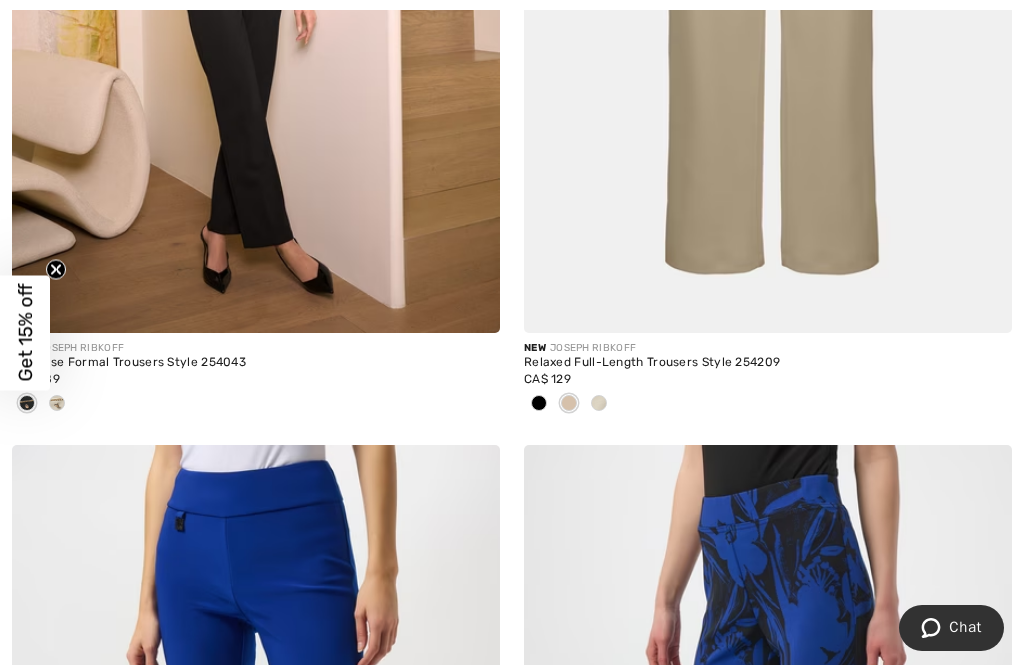 scroll, scrollTop: 0, scrollLeft: 0, axis: both 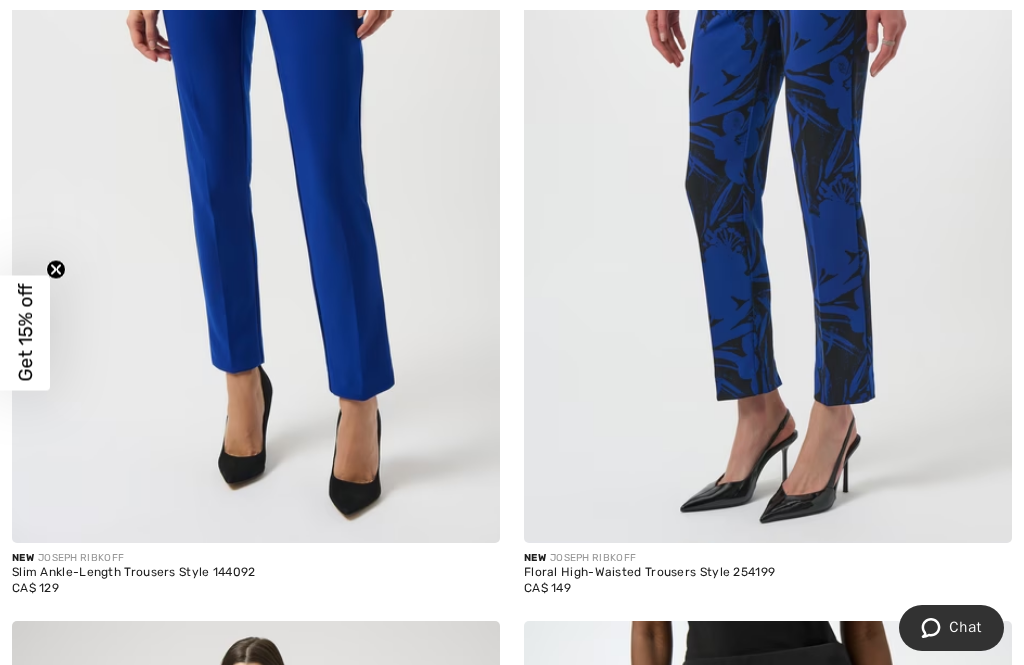 click at bounding box center [768, 177] 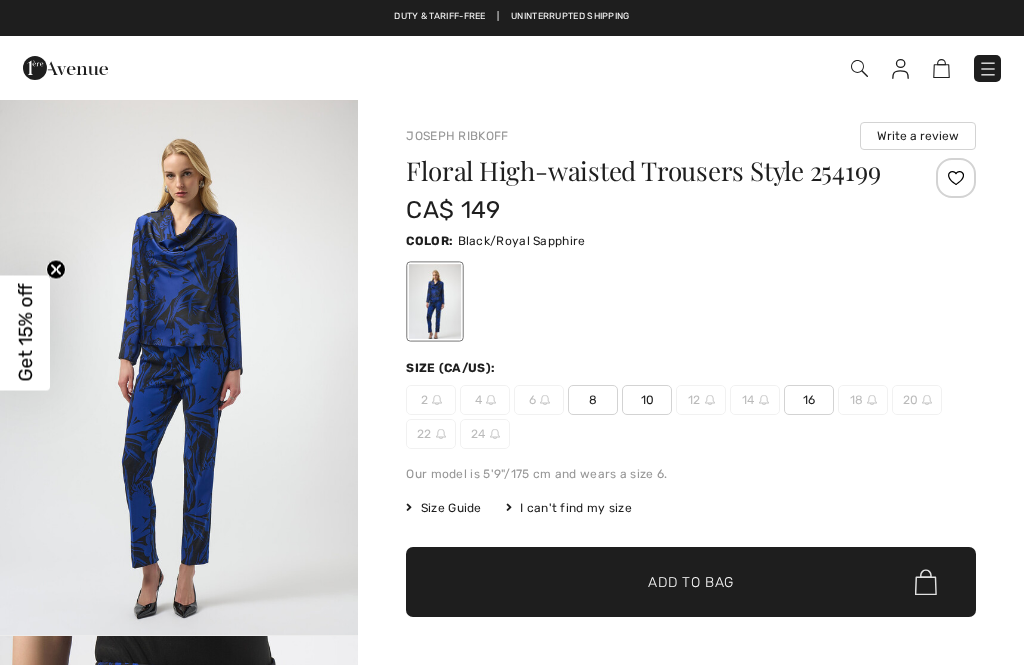 scroll, scrollTop: 0, scrollLeft: 0, axis: both 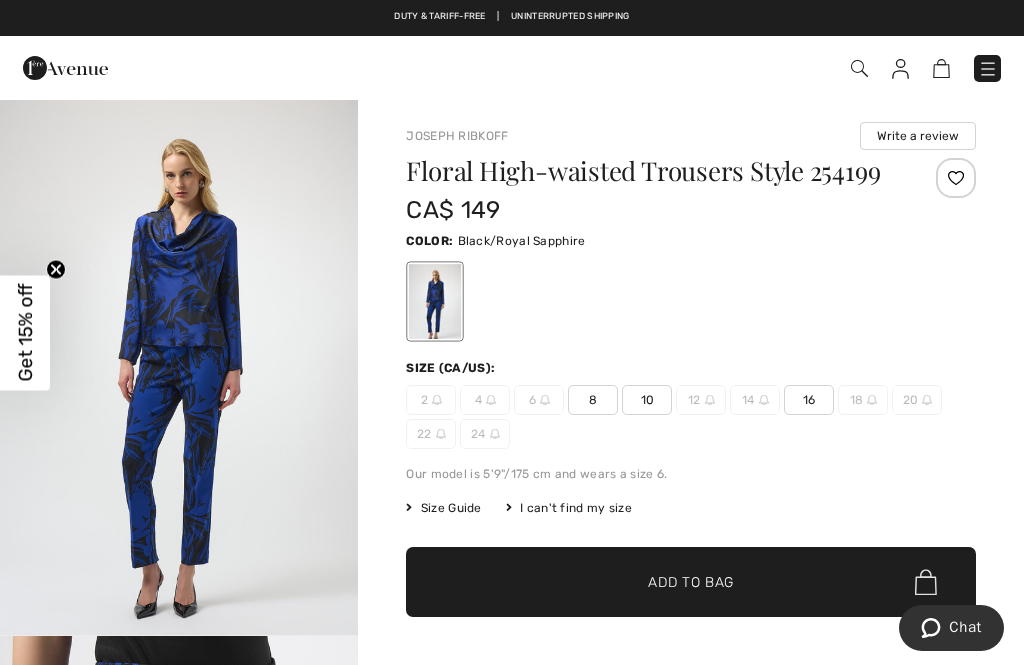 click on "16" at bounding box center (809, 400) 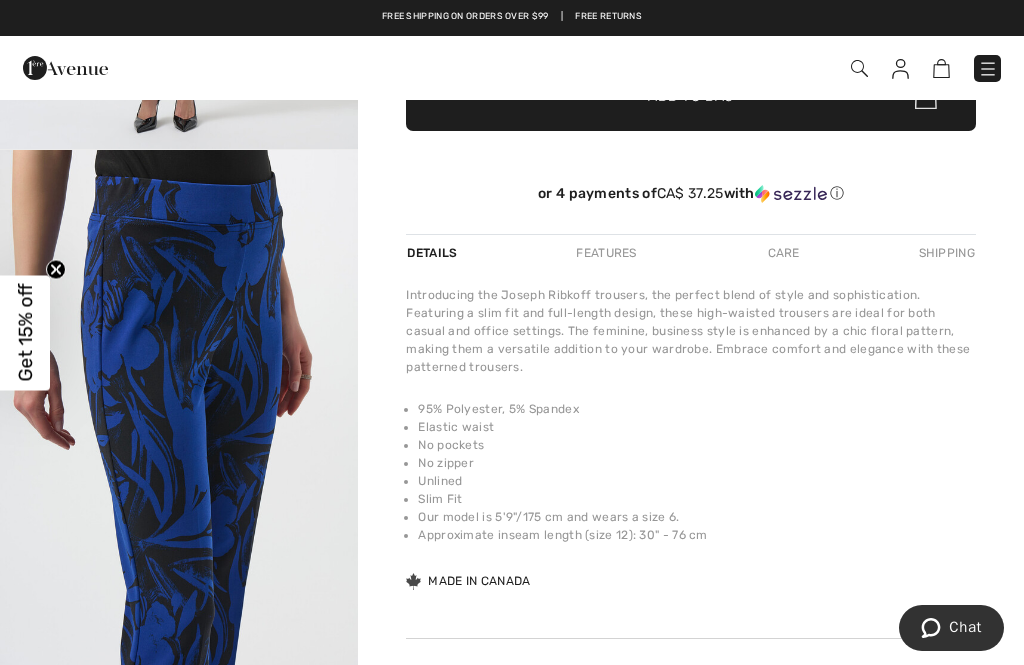 scroll, scrollTop: 485, scrollLeft: 0, axis: vertical 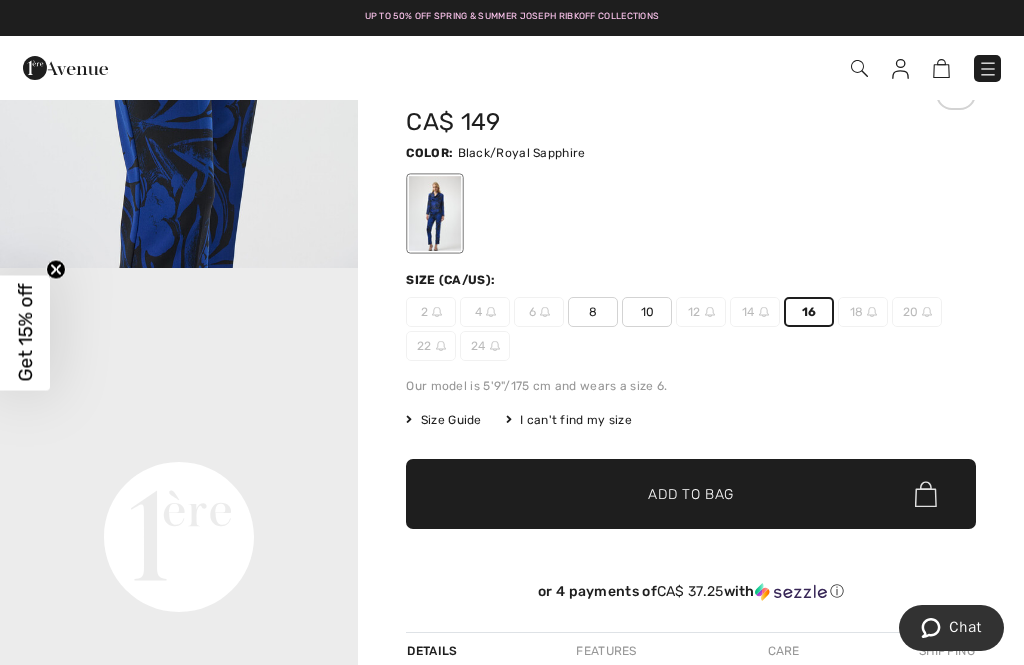 click on "✔ Added to Bag
Add to Bag" at bounding box center [691, 494] 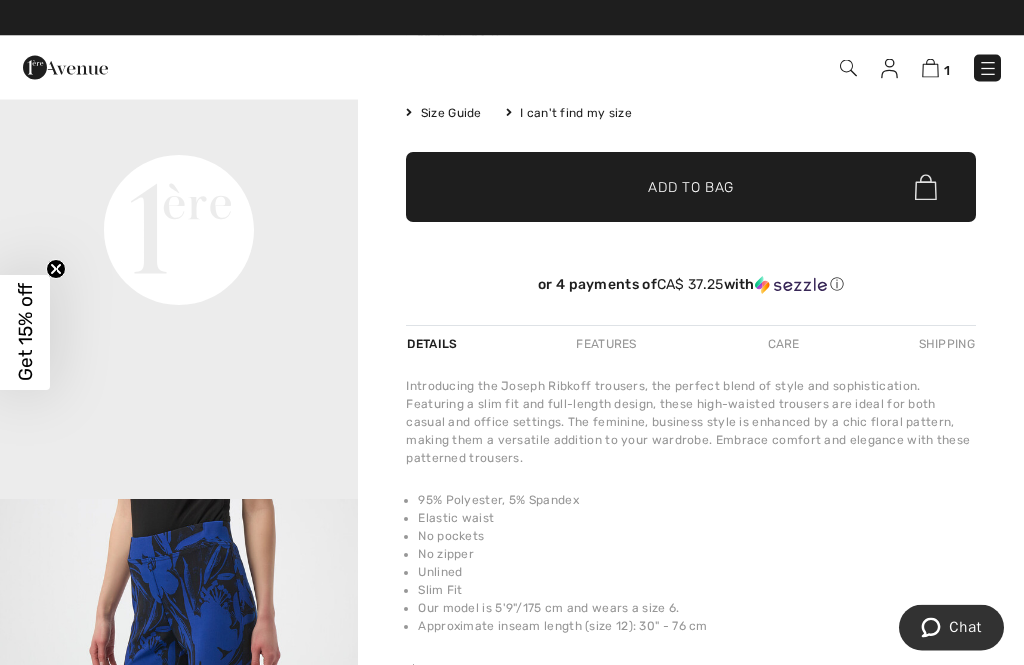 scroll, scrollTop: 395, scrollLeft: 0, axis: vertical 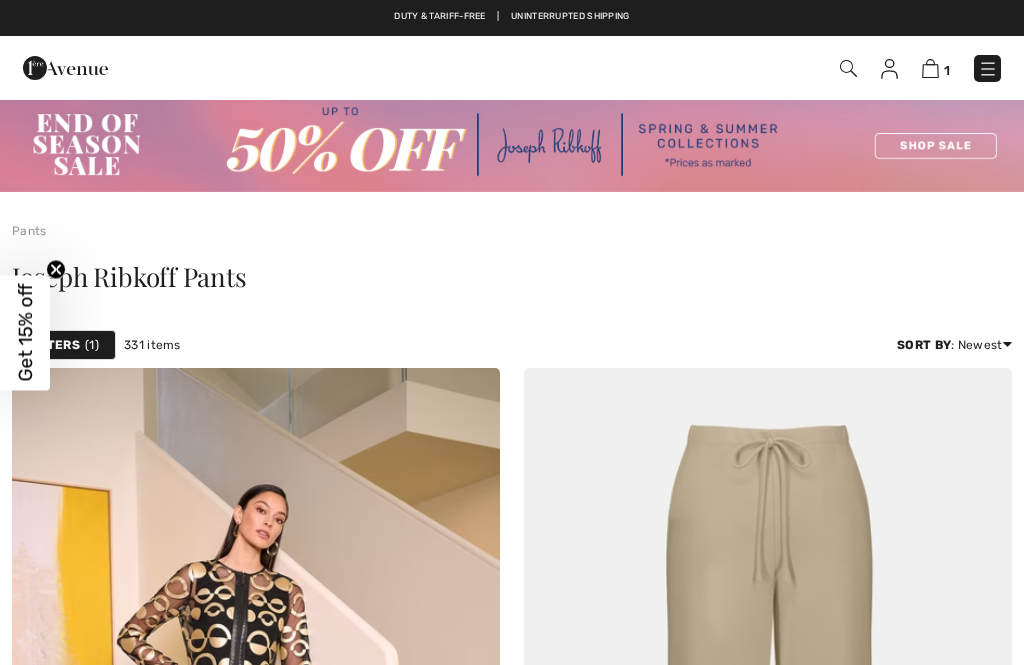 checkbox on "true" 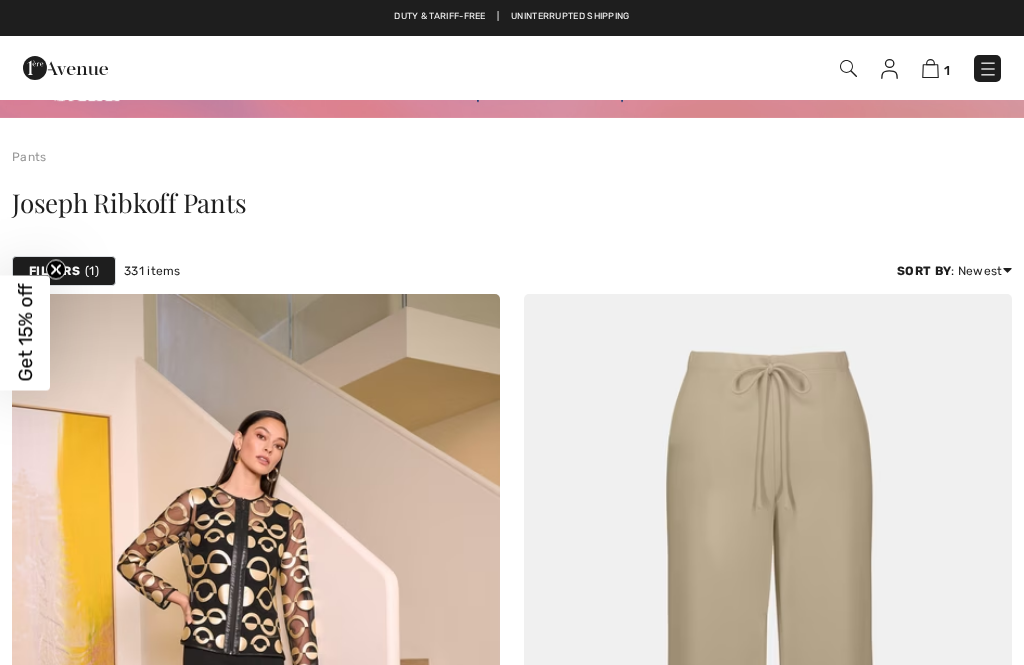 scroll, scrollTop: 0, scrollLeft: 0, axis: both 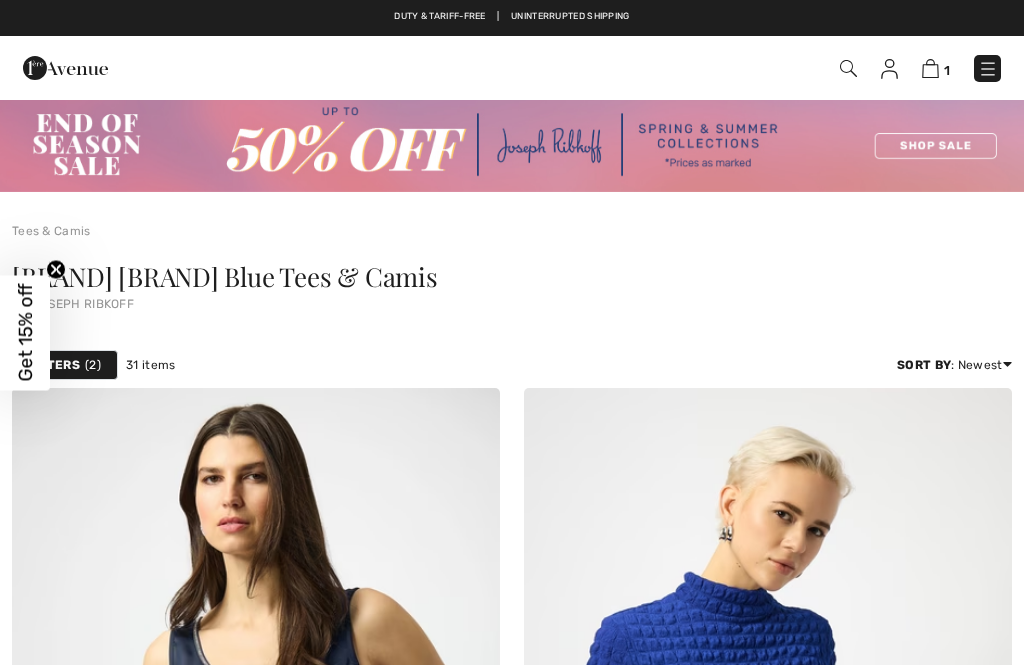 checkbox on "true" 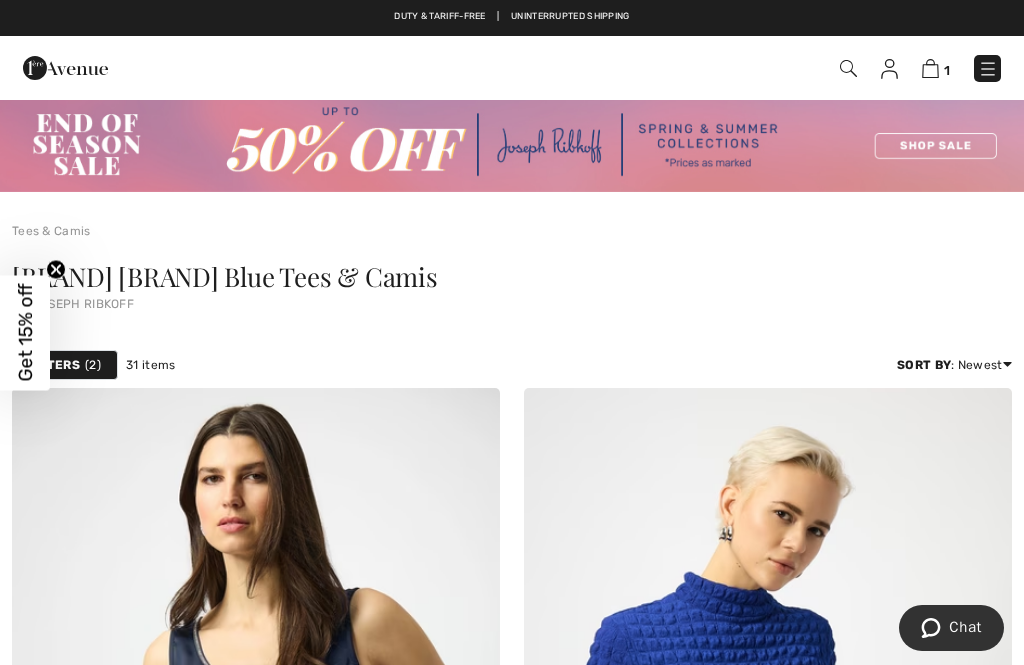 scroll, scrollTop: 0, scrollLeft: 0, axis: both 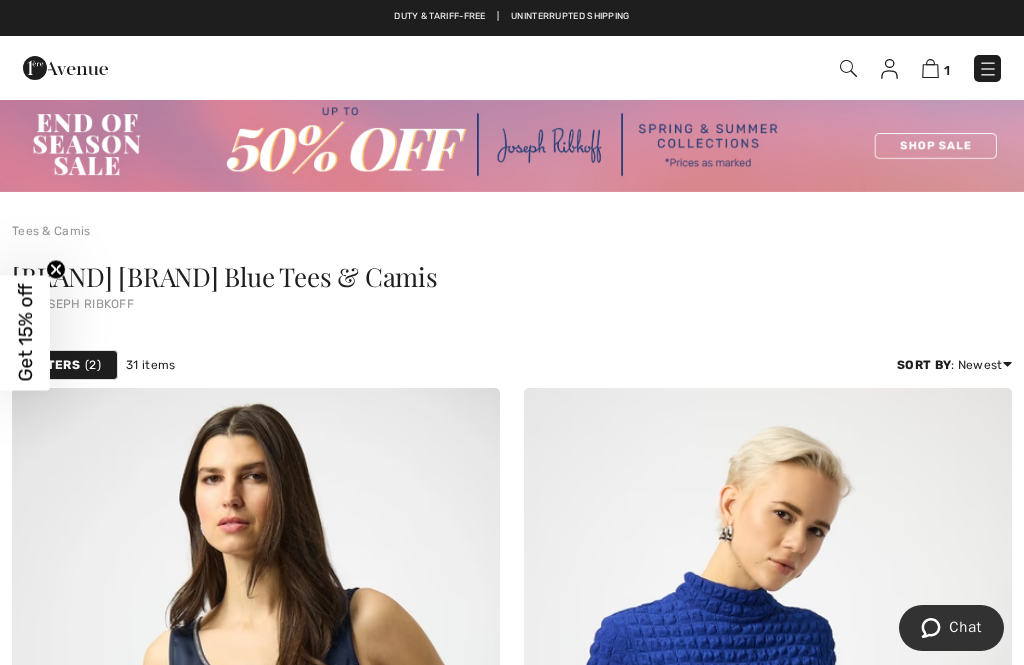 click at bounding box center (848, 68) 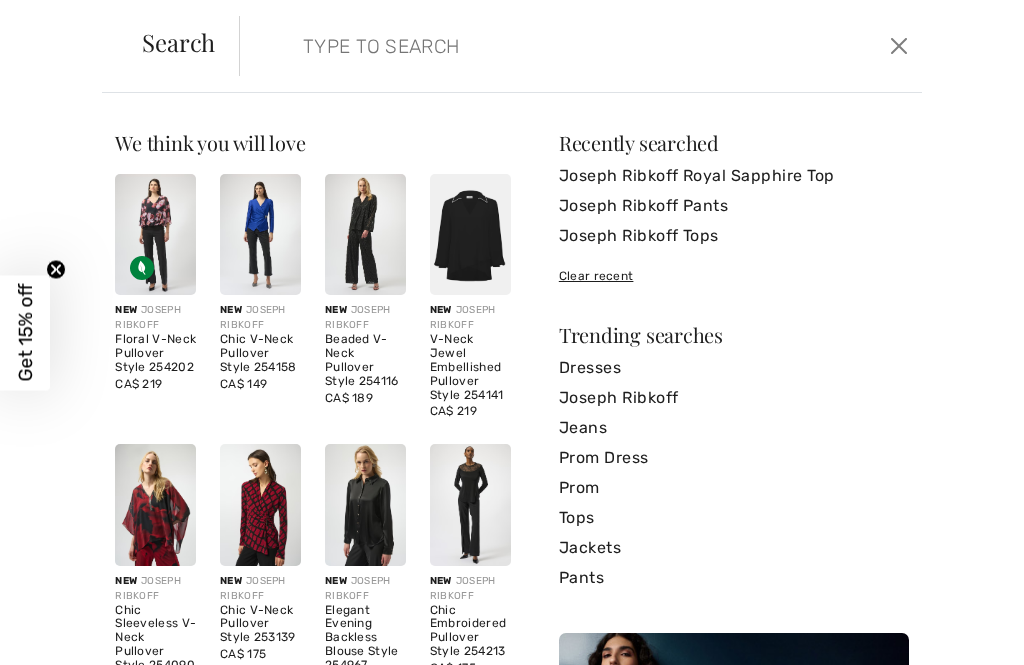 click at bounding box center [260, 234] 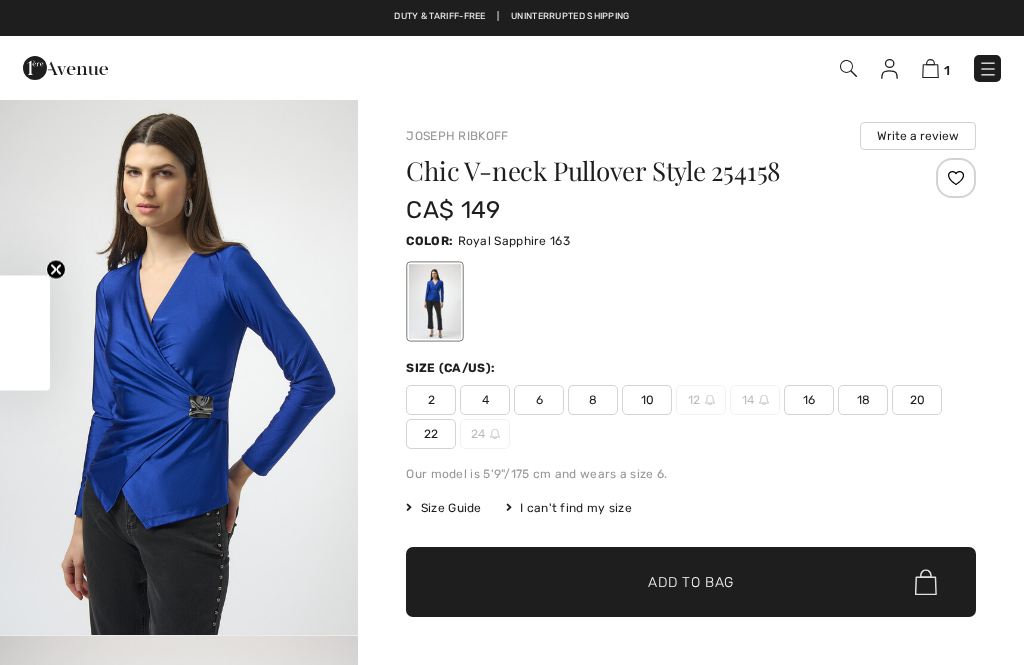 scroll, scrollTop: 0, scrollLeft: 0, axis: both 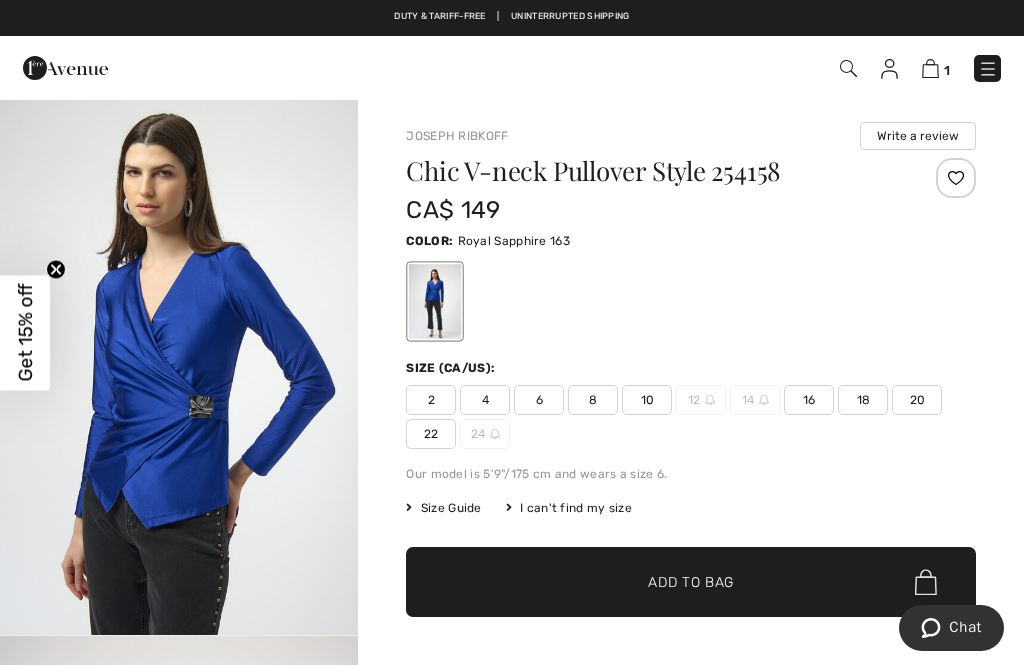 click at bounding box center (848, 68) 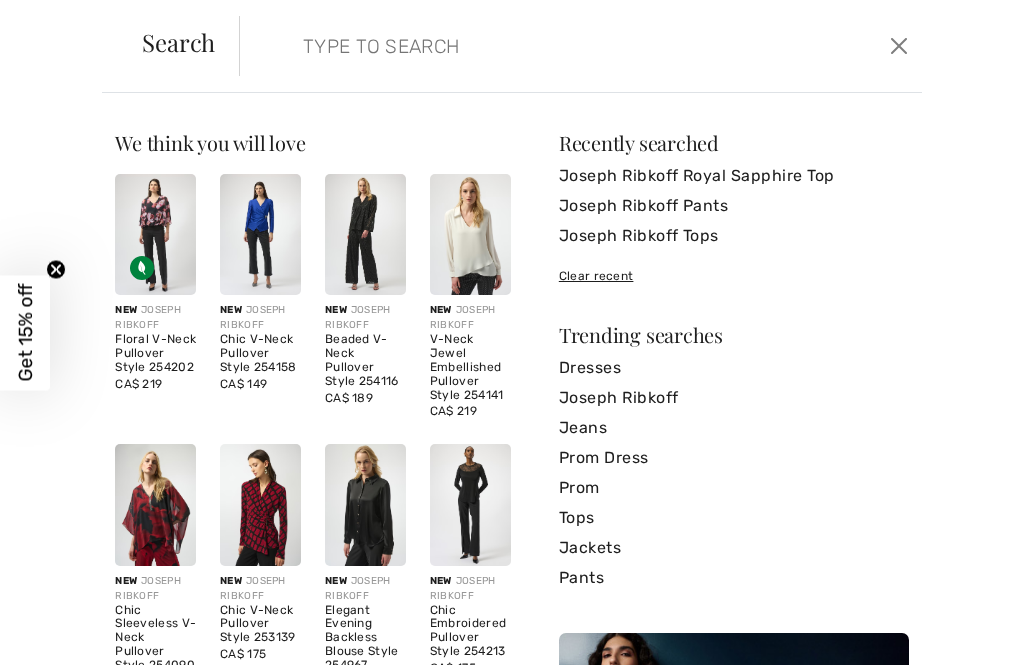 click at bounding box center [511, 46] 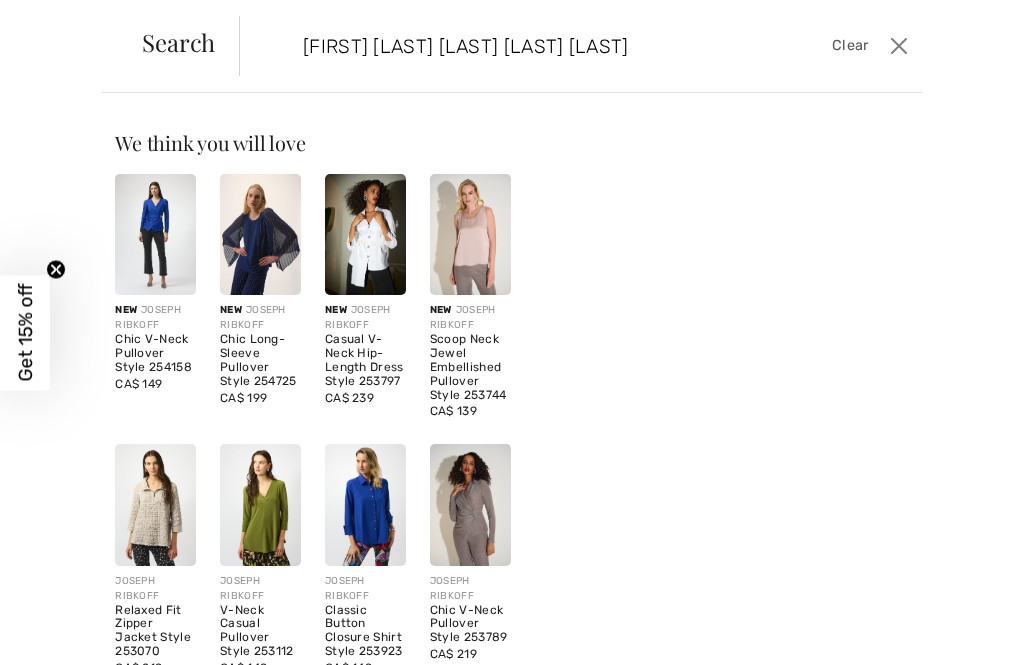type on "Joseph ribkoff Royal sapphire tops" 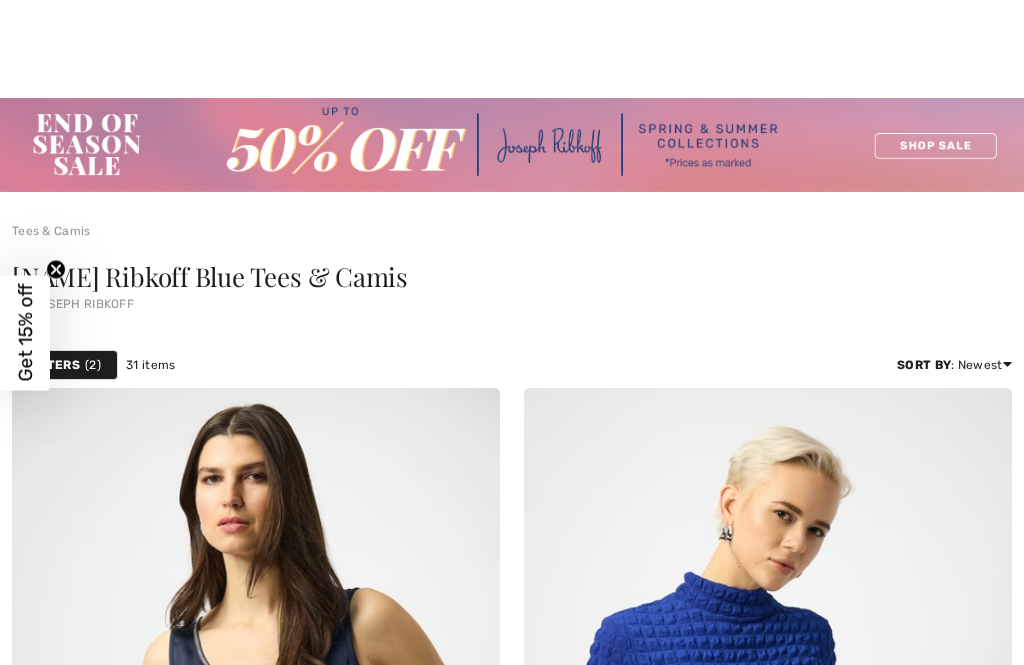 checkbox on "true" 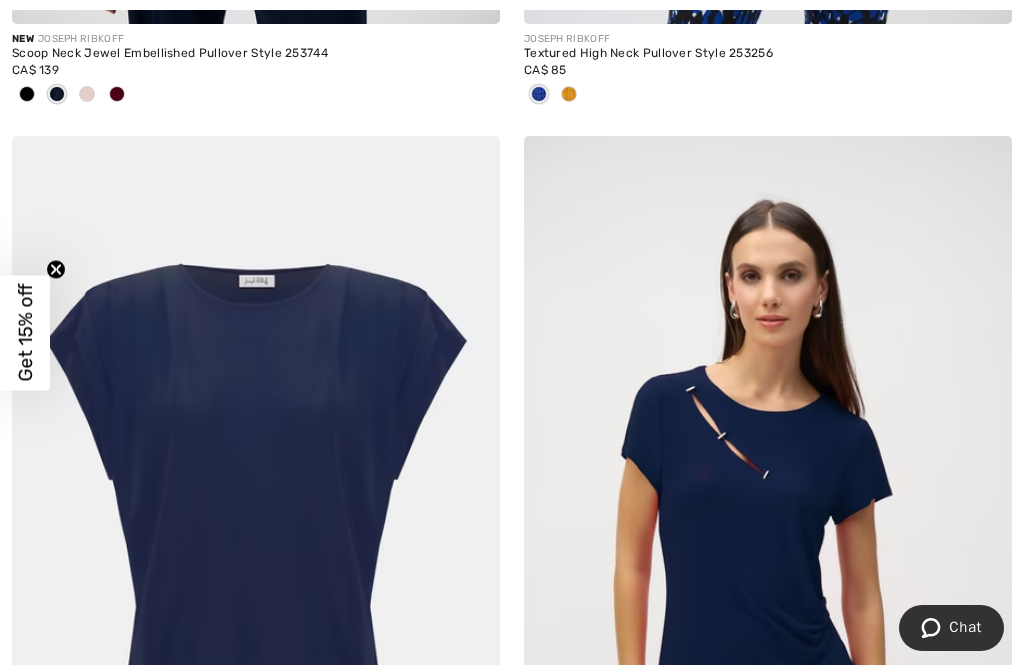 scroll, scrollTop: 1114, scrollLeft: 0, axis: vertical 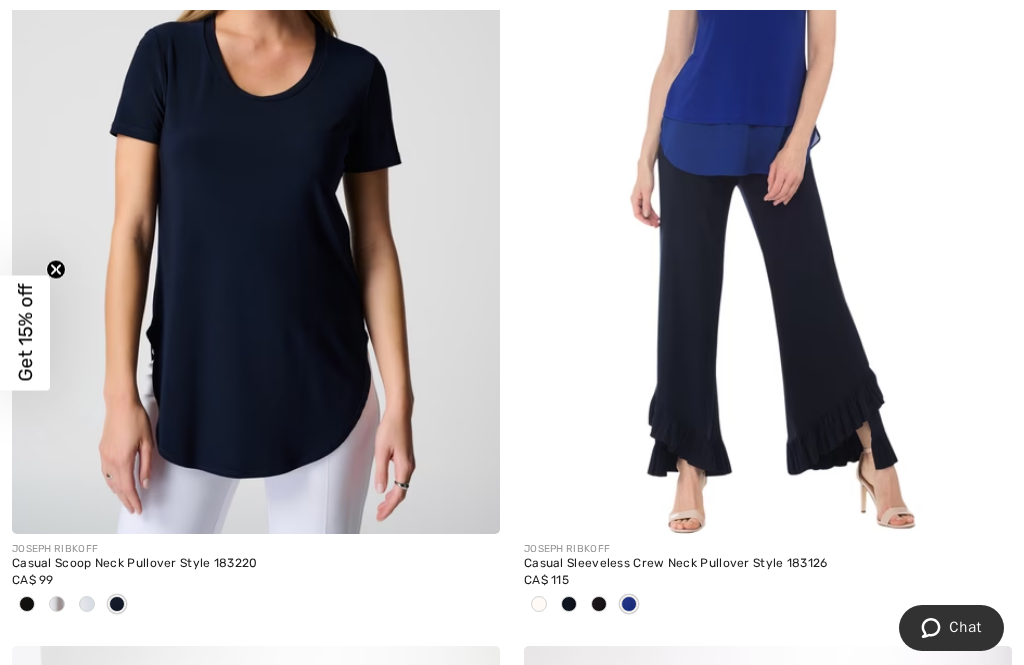 click at bounding box center [768, 168] 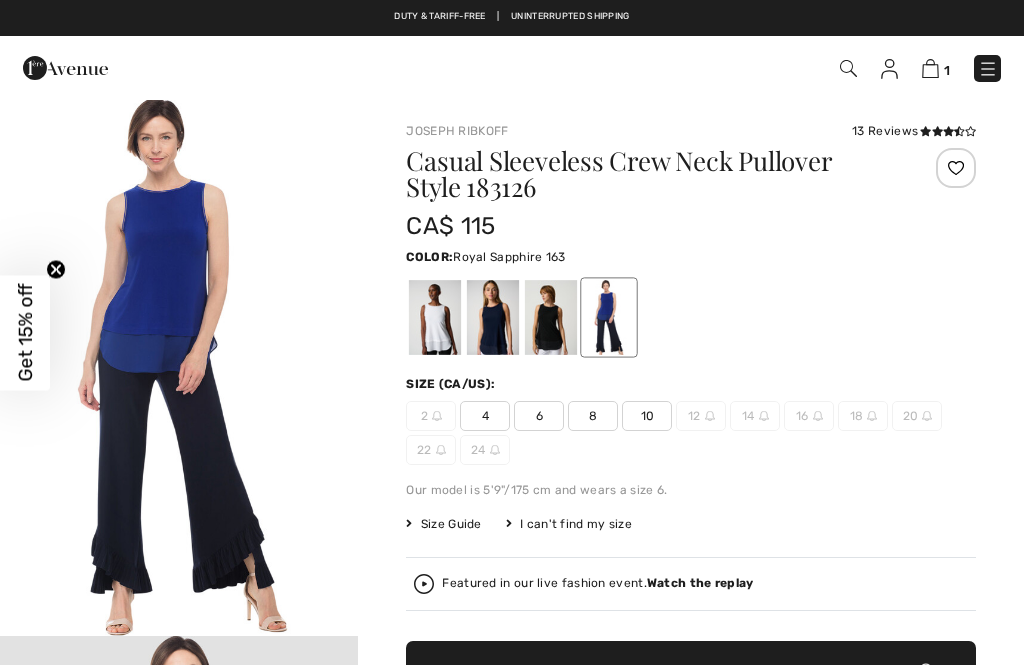 scroll, scrollTop: 0, scrollLeft: 0, axis: both 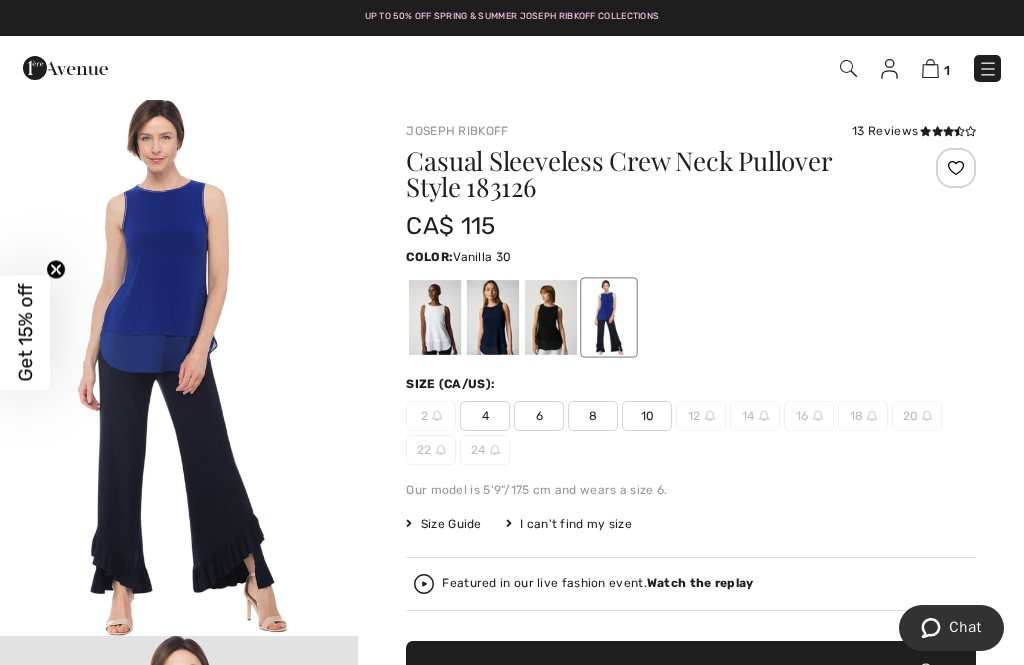click at bounding box center [435, 317] 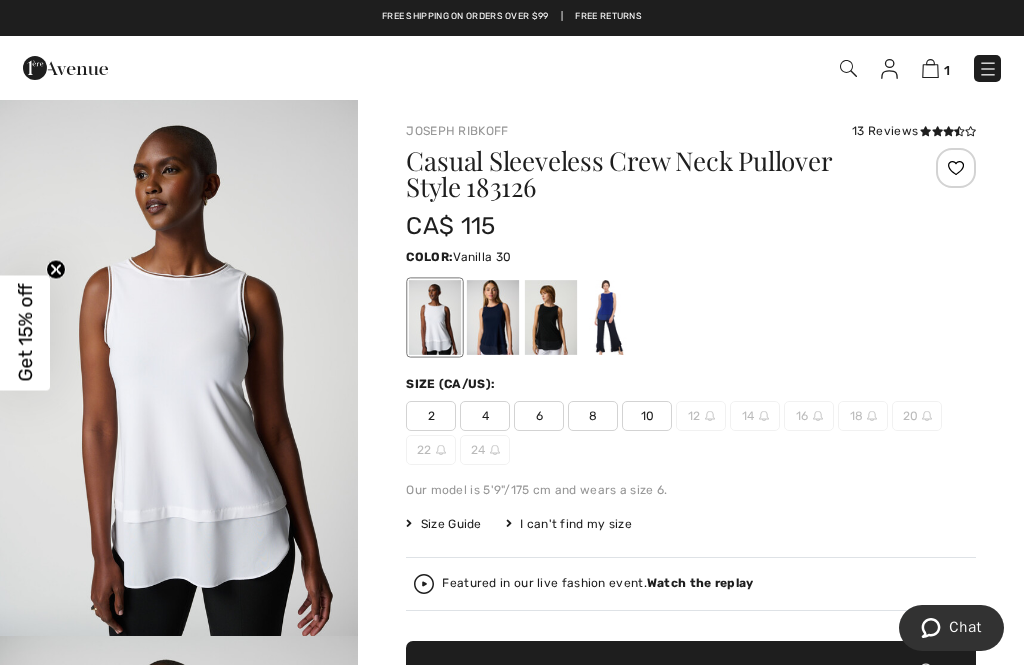 click at bounding box center [493, 317] 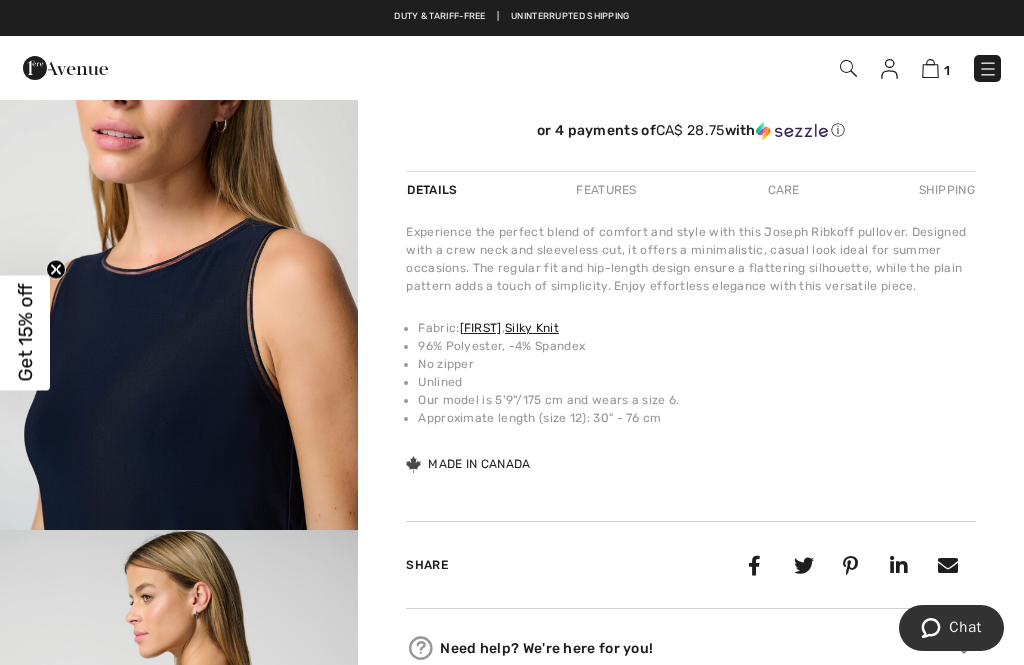 scroll, scrollTop: 659, scrollLeft: 0, axis: vertical 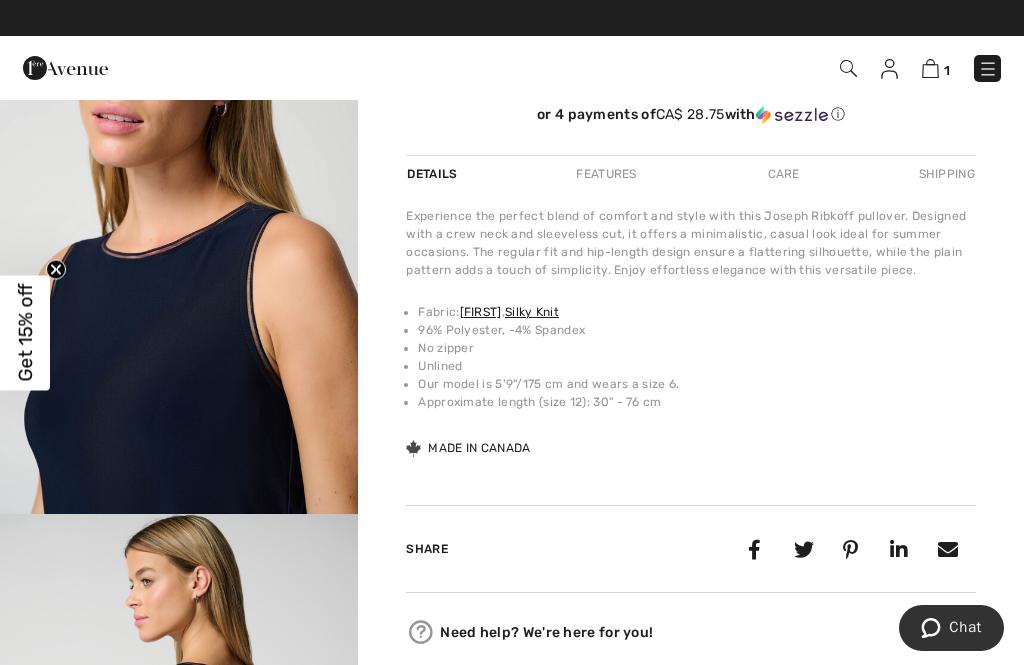 click on "[FIRST] [LAST]
13 Reviews
13 Reviews
Casual Sleeveless Crew Neck Pullover  Style 183126
CA$ 115
Color:  Midnight Blue Midnight Blue
Size (CA/US):
2 4 6 8 10 12 14 16 18 20 22 24
Our model is 5'9"/175 cm and wears a size 6.
Size Guide
I can't find my size
Select Size
CAN 2
CAN 4
CAN 6
CAN 8
CAN 10 - Sold Out
CAN 12 - Sold Out
CAN 14 - Sold Out
CAN 16 - Sold Out
CAN 18 - Sold Out
CAN 20 - Sold Out
CAN 22 - Sold Out
CAN 24 - Sold Out" at bounding box center [691, 67] 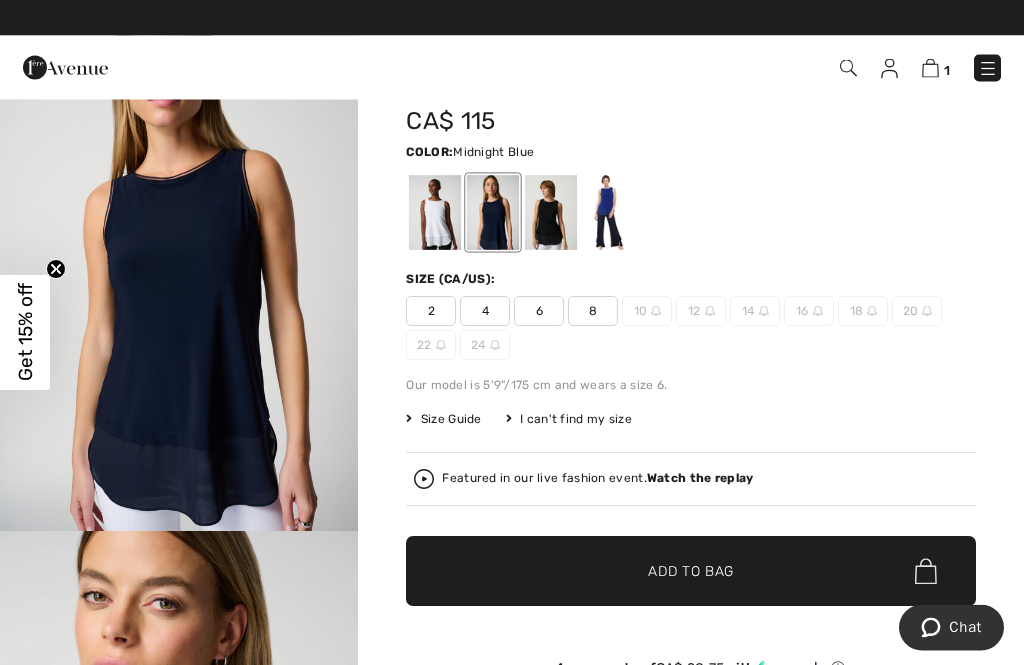 scroll, scrollTop: 105, scrollLeft: 0, axis: vertical 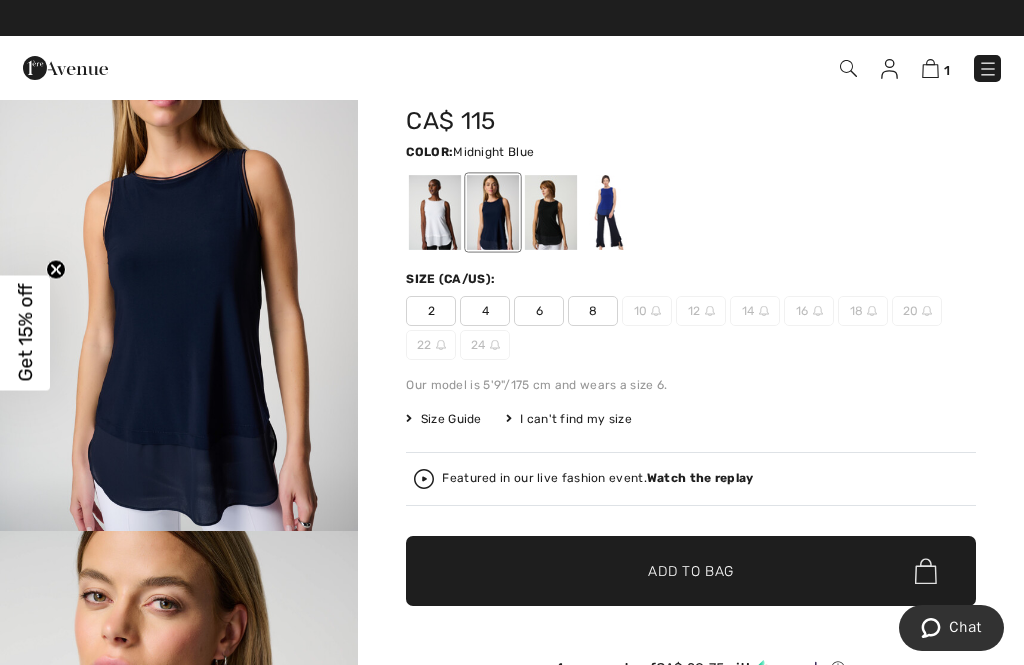 click at bounding box center (551, 212) 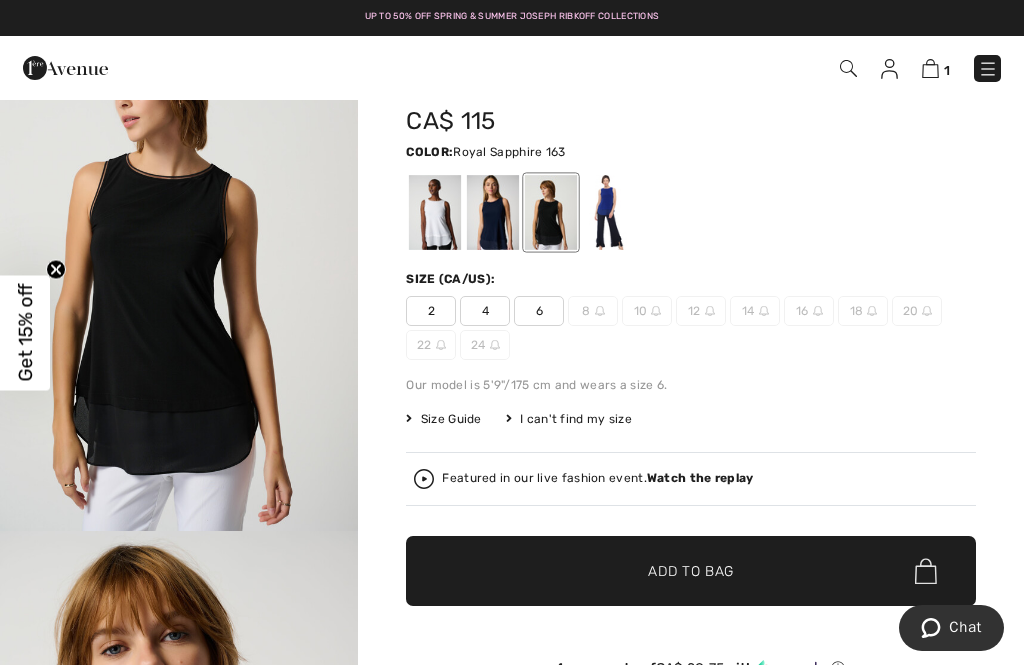 click at bounding box center (609, 212) 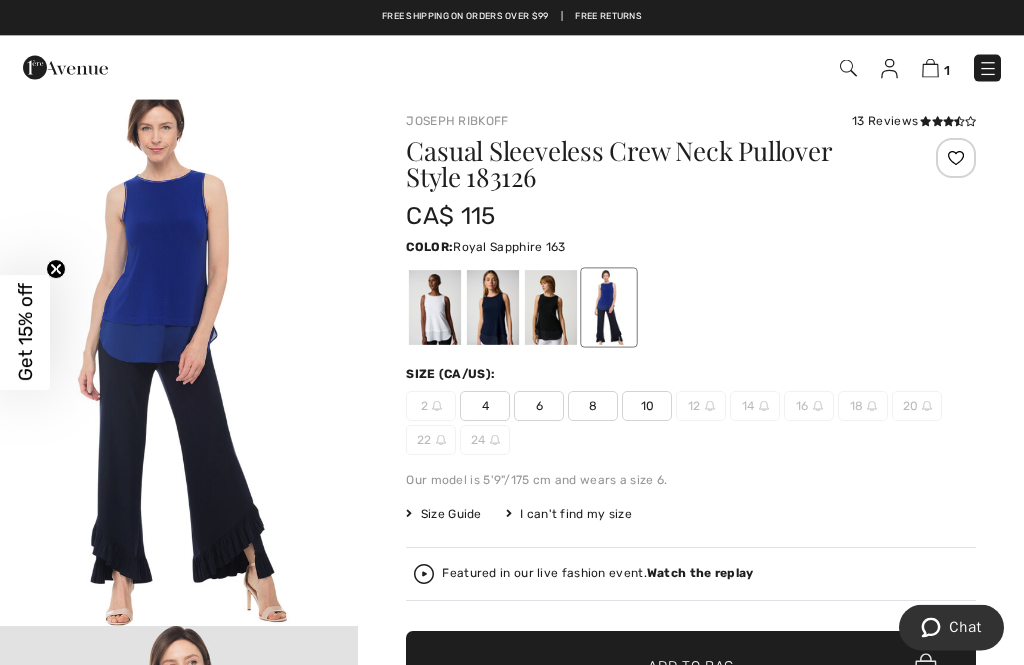 scroll, scrollTop: 39, scrollLeft: 0, axis: vertical 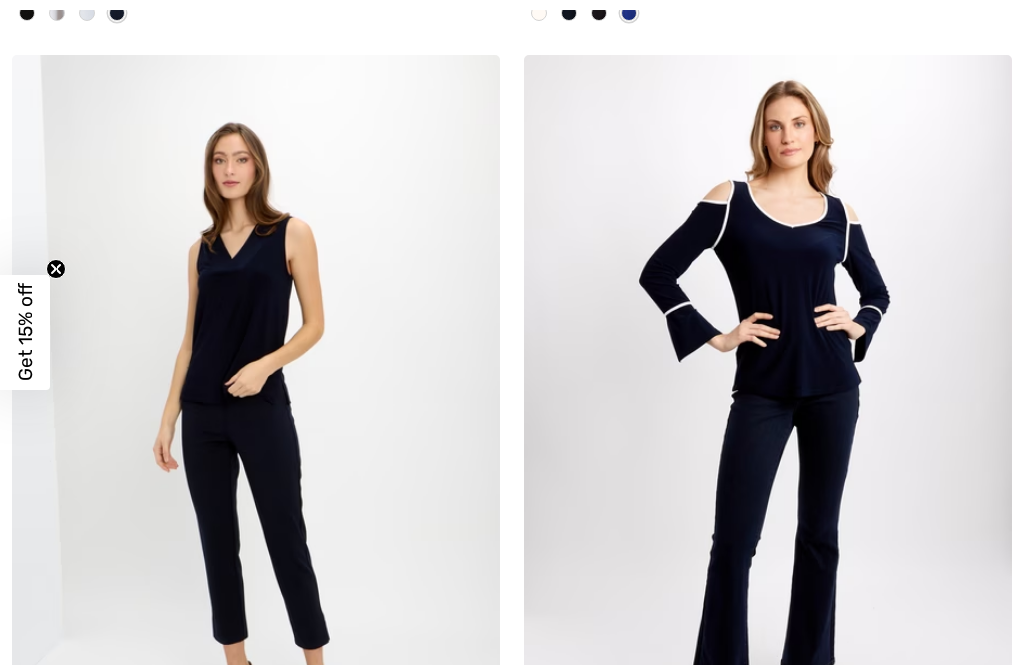checkbox on "true" 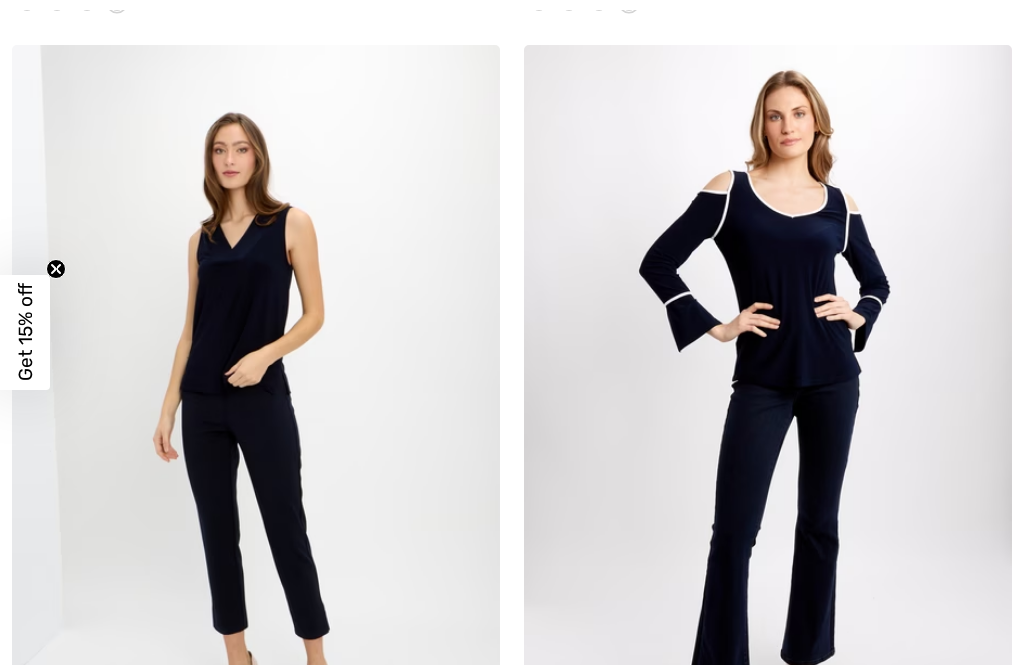scroll, scrollTop: 0, scrollLeft: 0, axis: both 